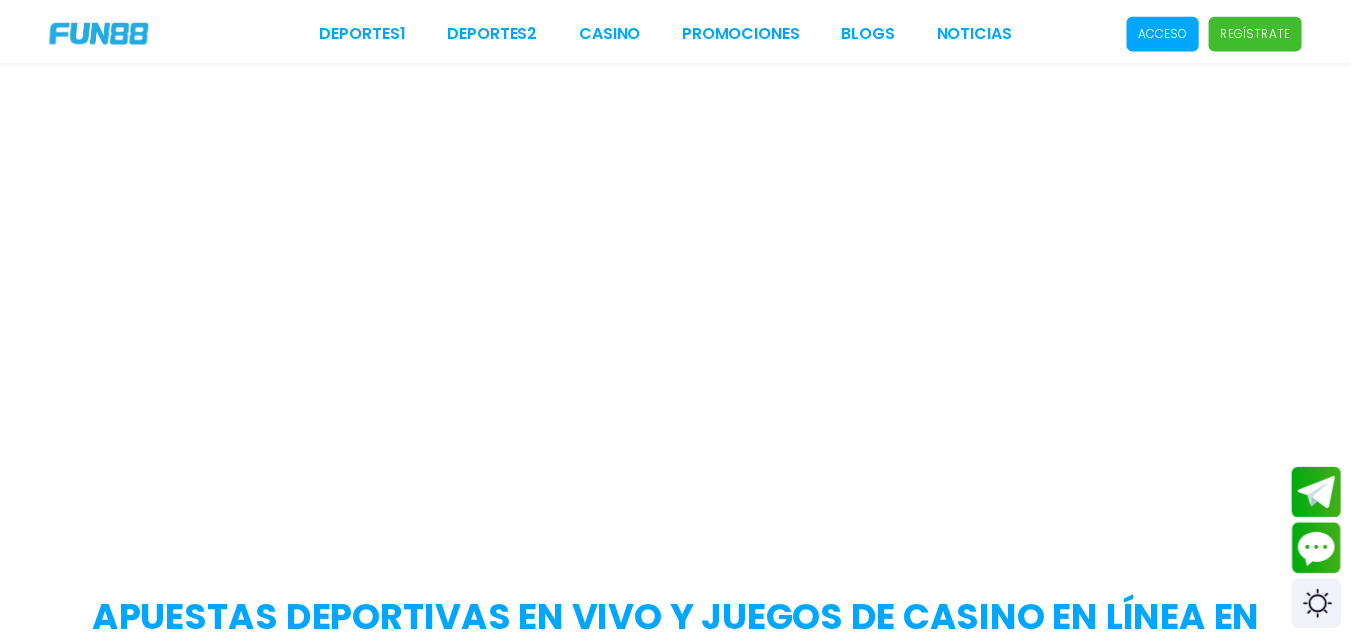scroll, scrollTop: 0, scrollLeft: 0, axis: both 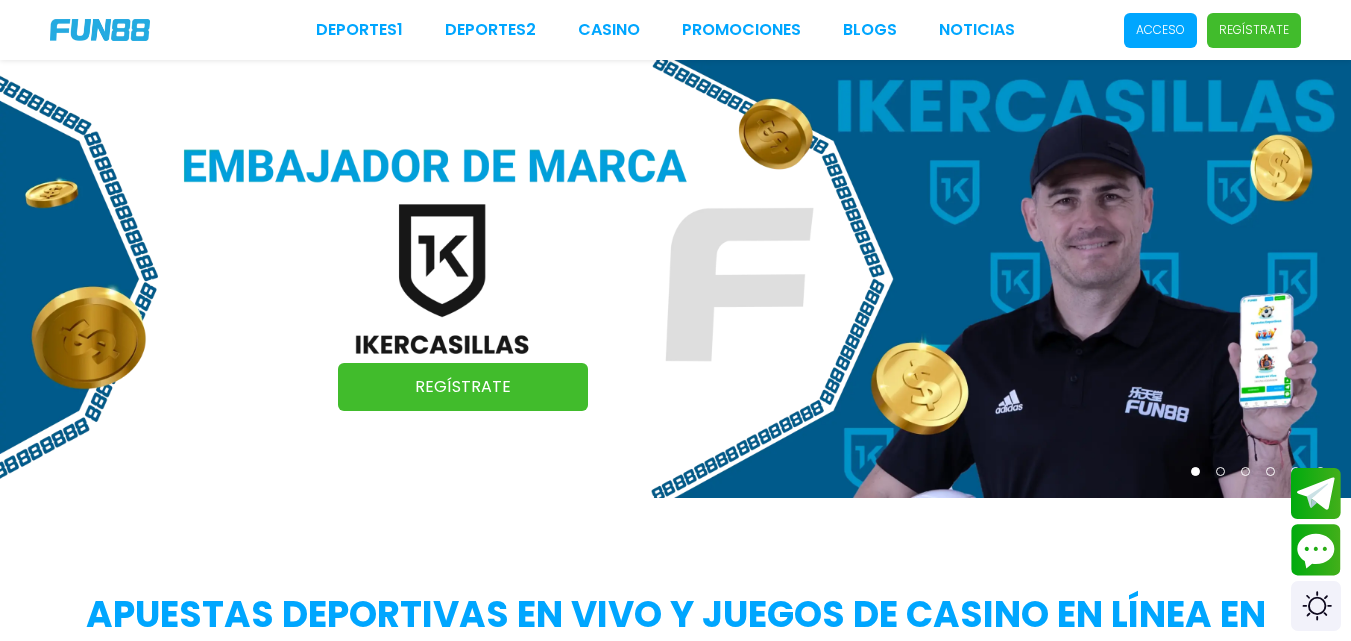 click on "Regístrate" at bounding box center (1254, 30) 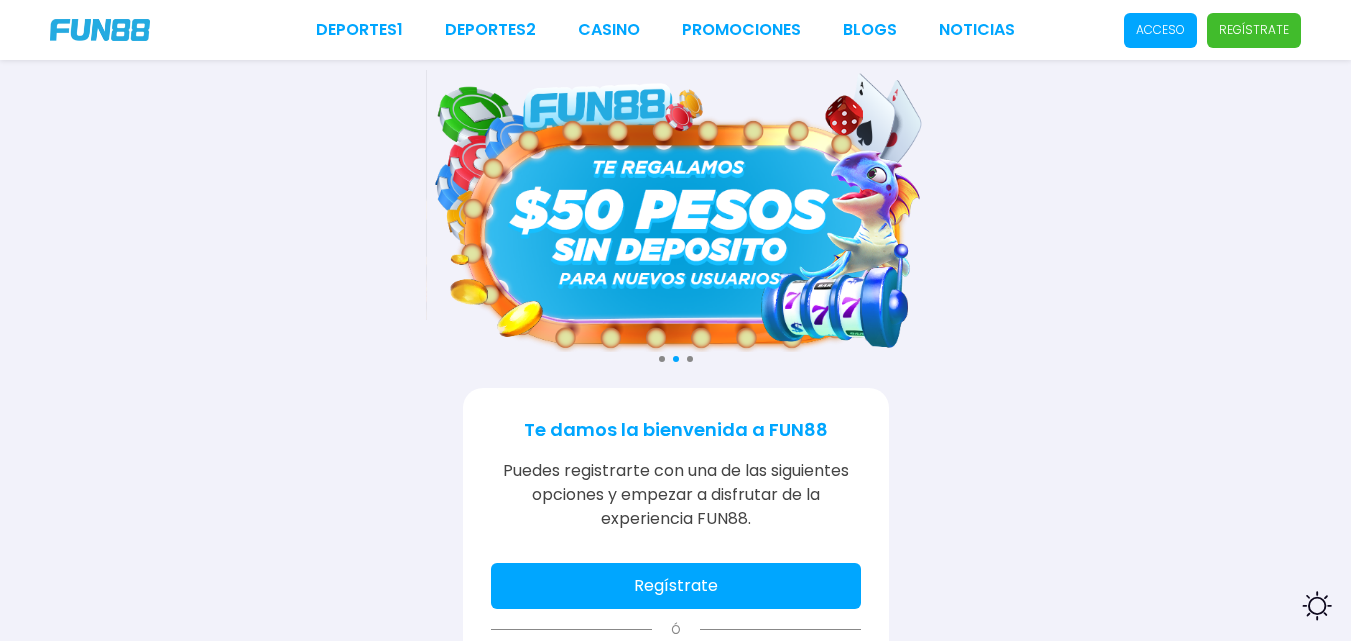 click on "Regístrate" at bounding box center [676, 586] 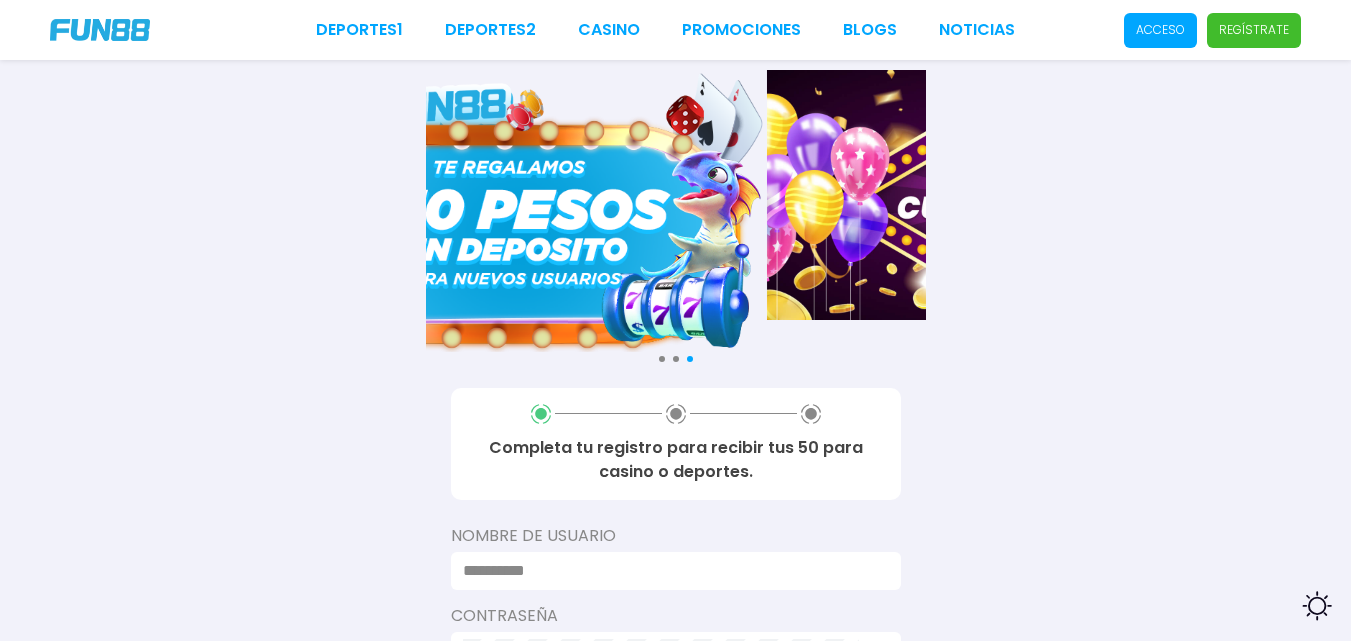 click at bounding box center [670, 571] 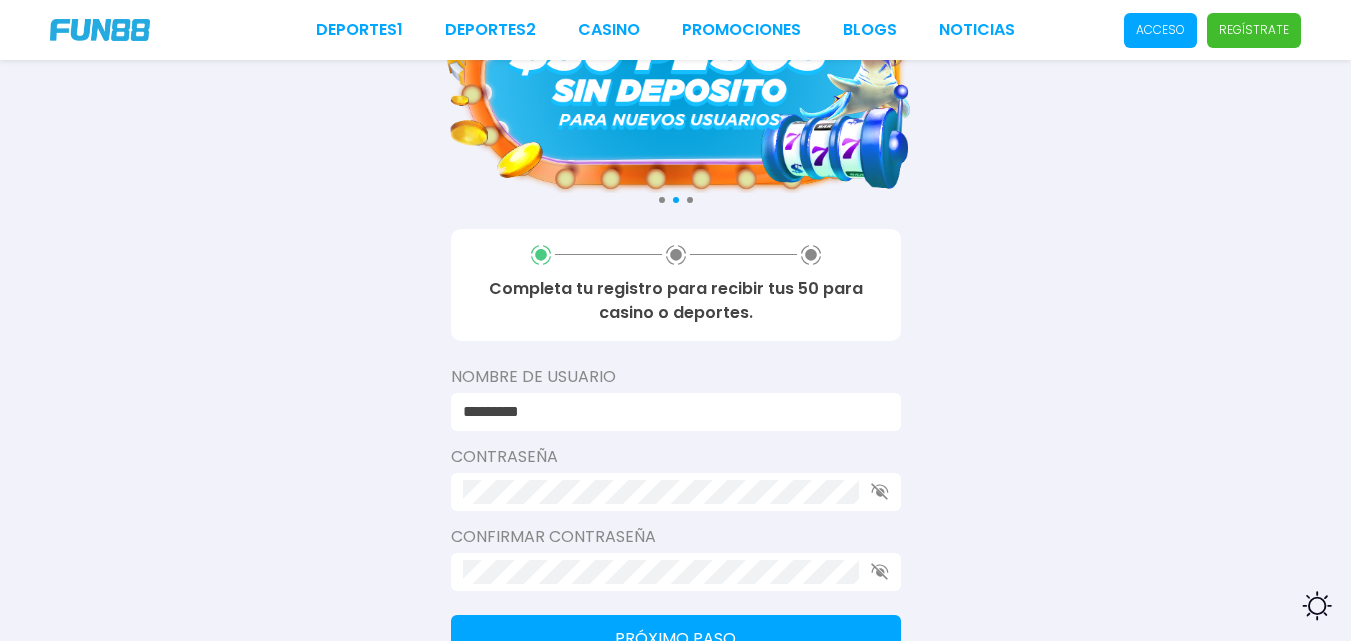 scroll, scrollTop: 237, scrollLeft: 0, axis: vertical 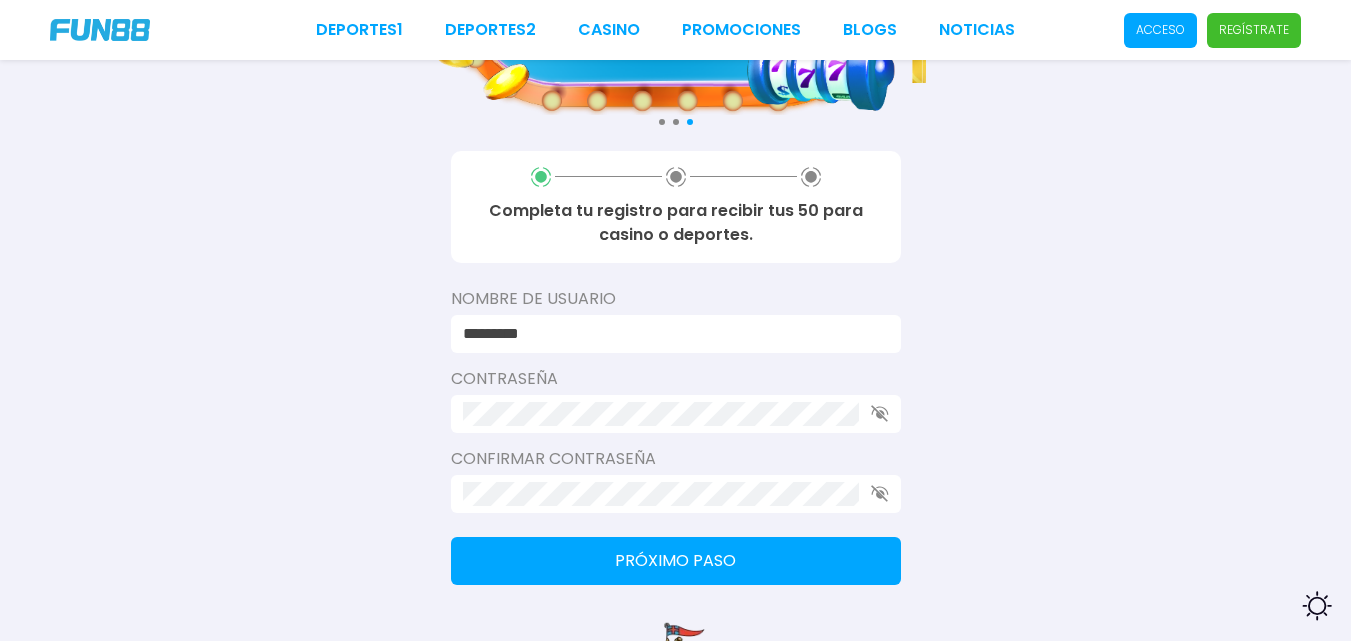 type on "*********" 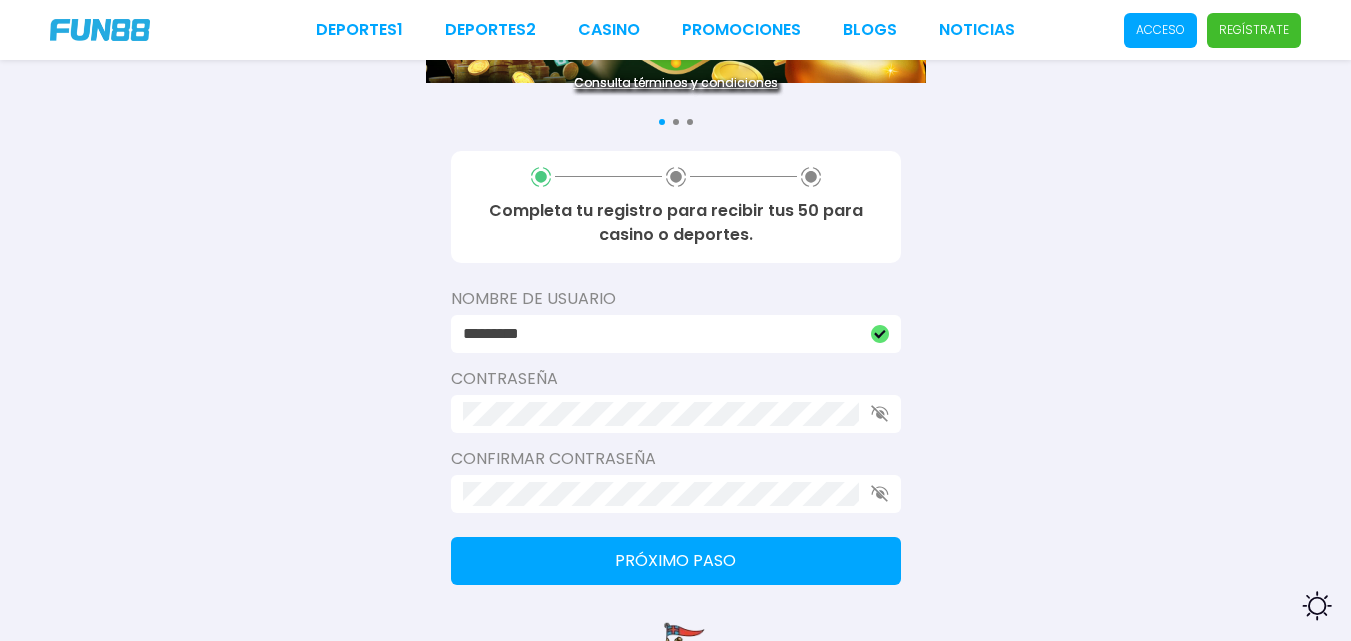 type 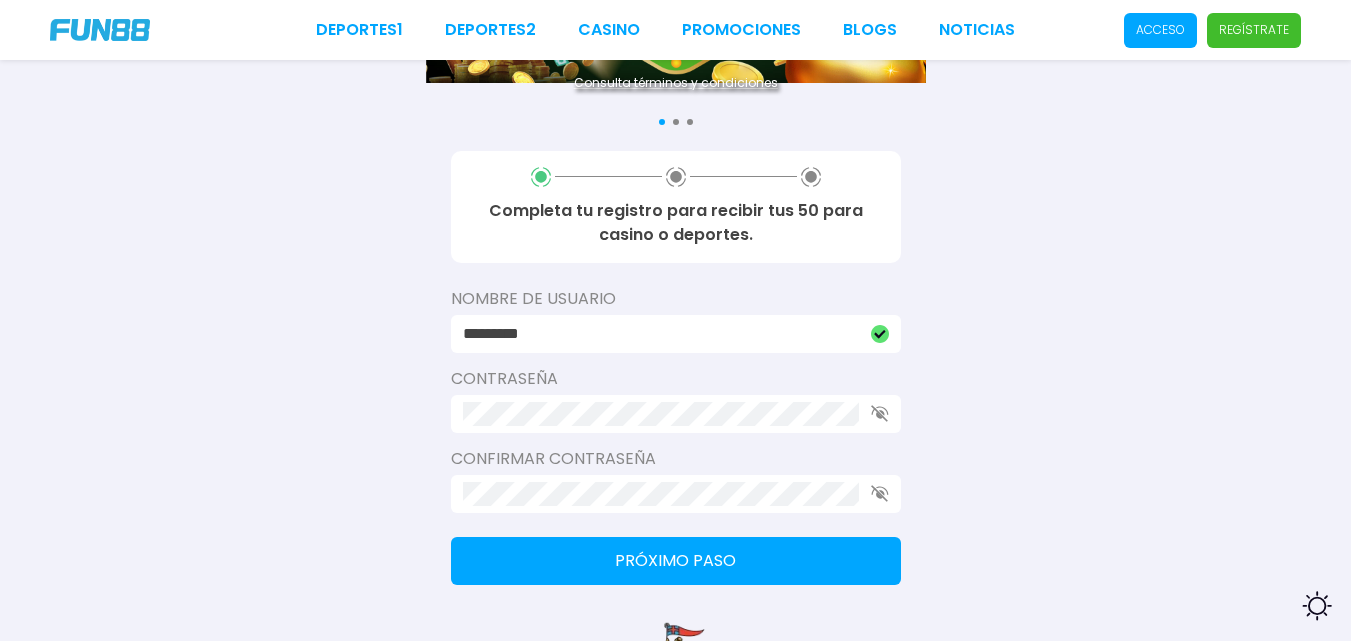 click 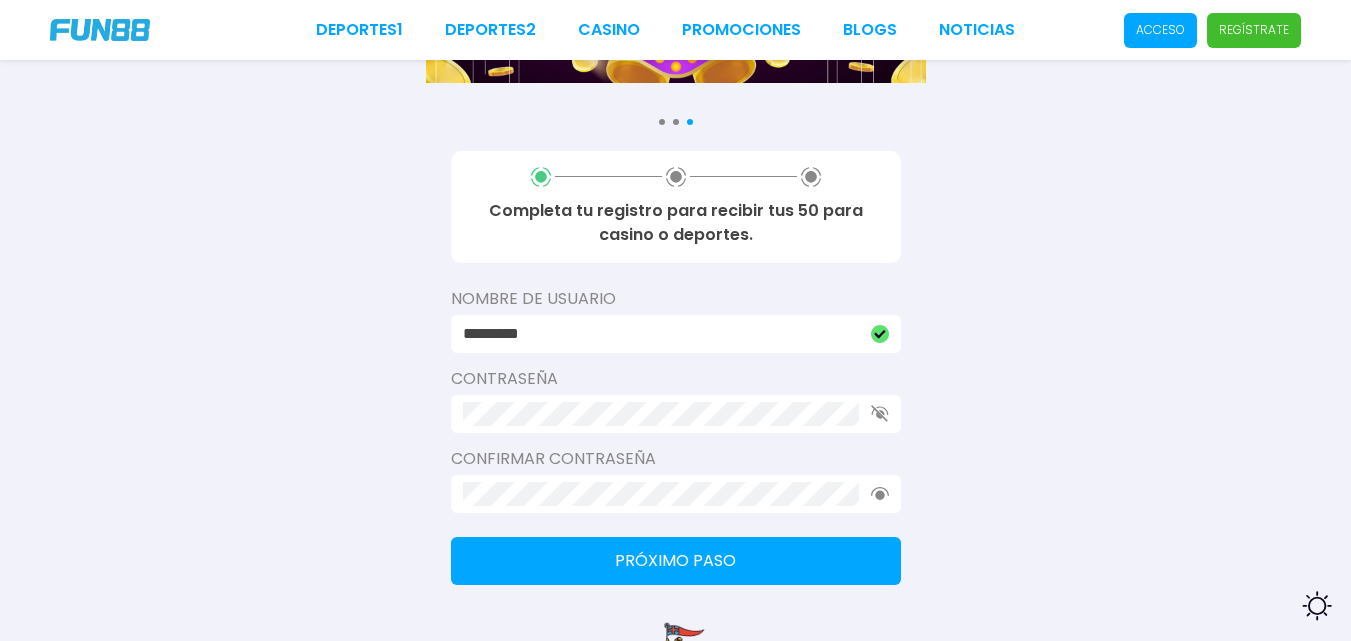 click on "Próximo paso" at bounding box center [676, 561] 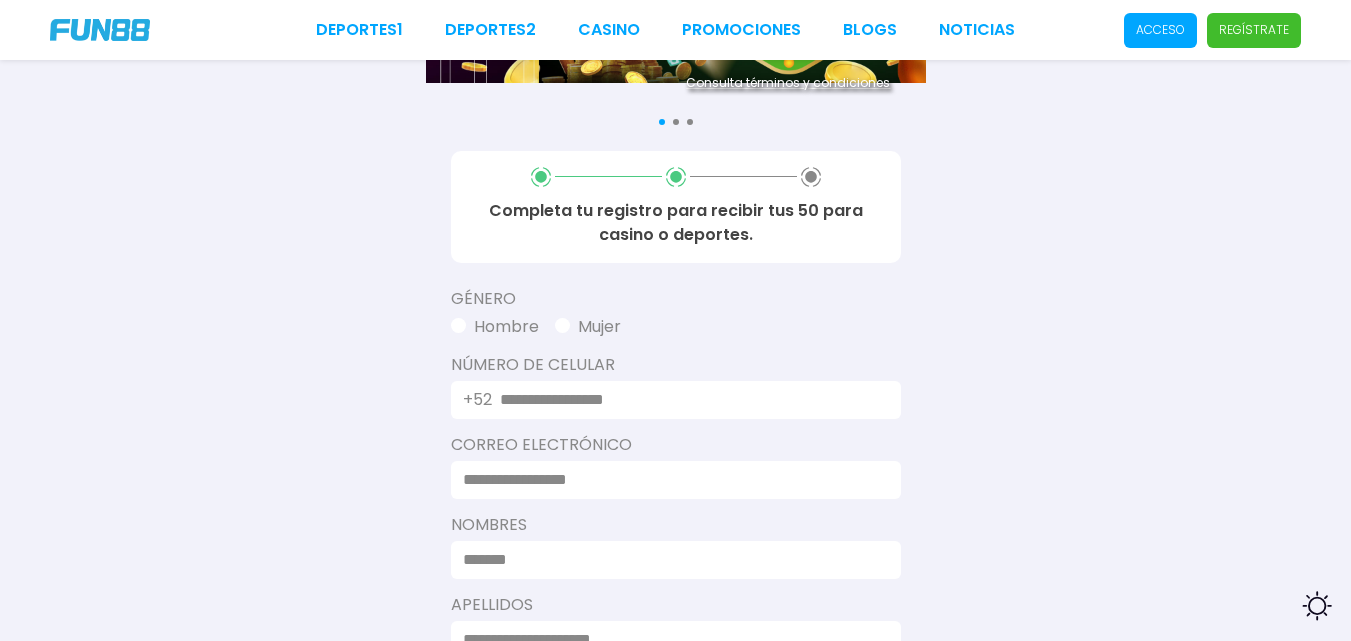 click at bounding box center [458, 325] 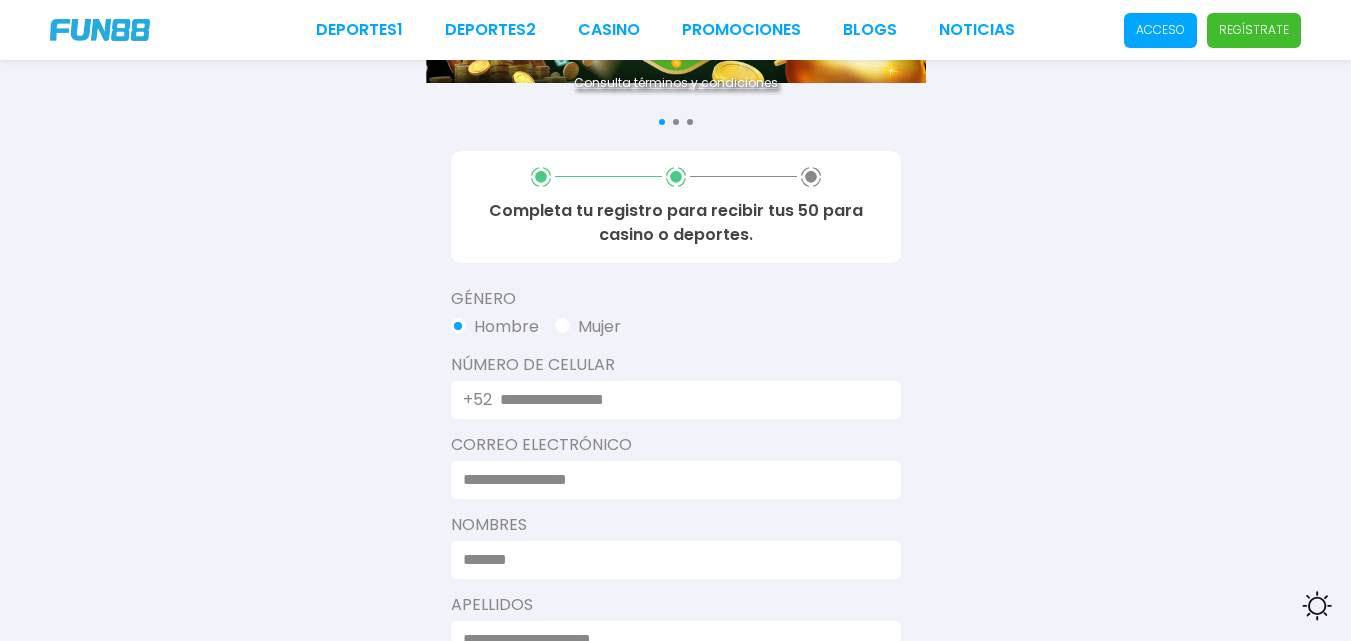 click at bounding box center (688, 400) 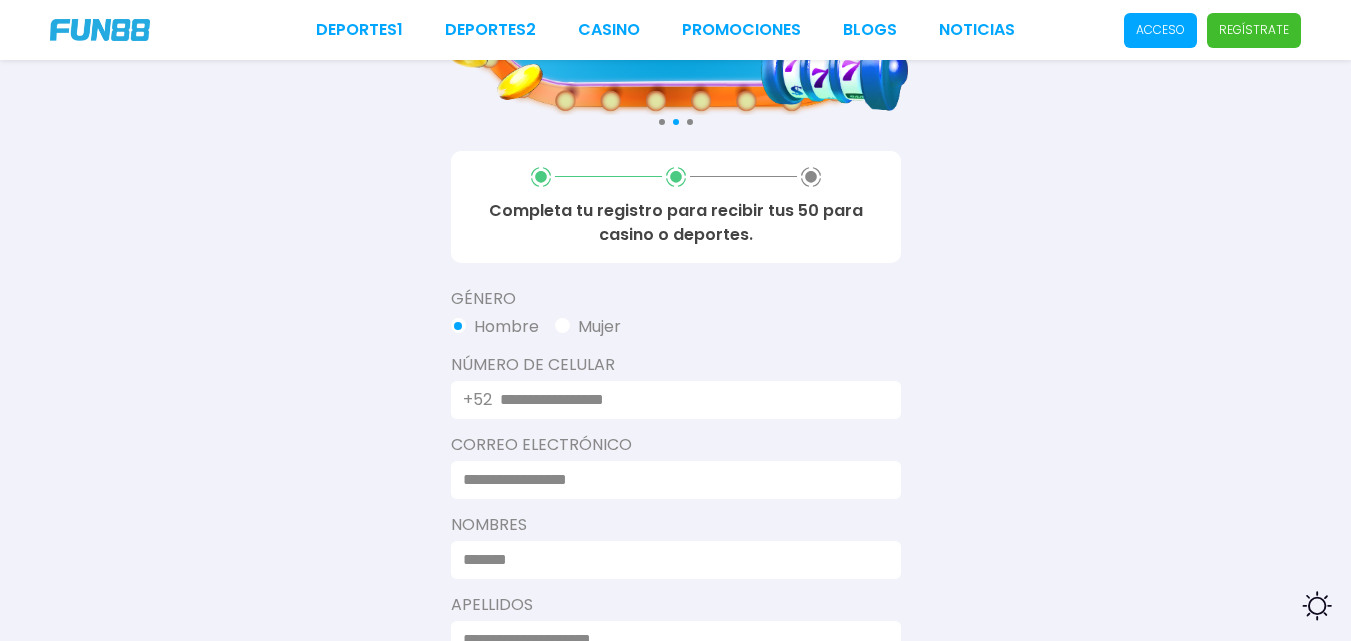 type on "**********" 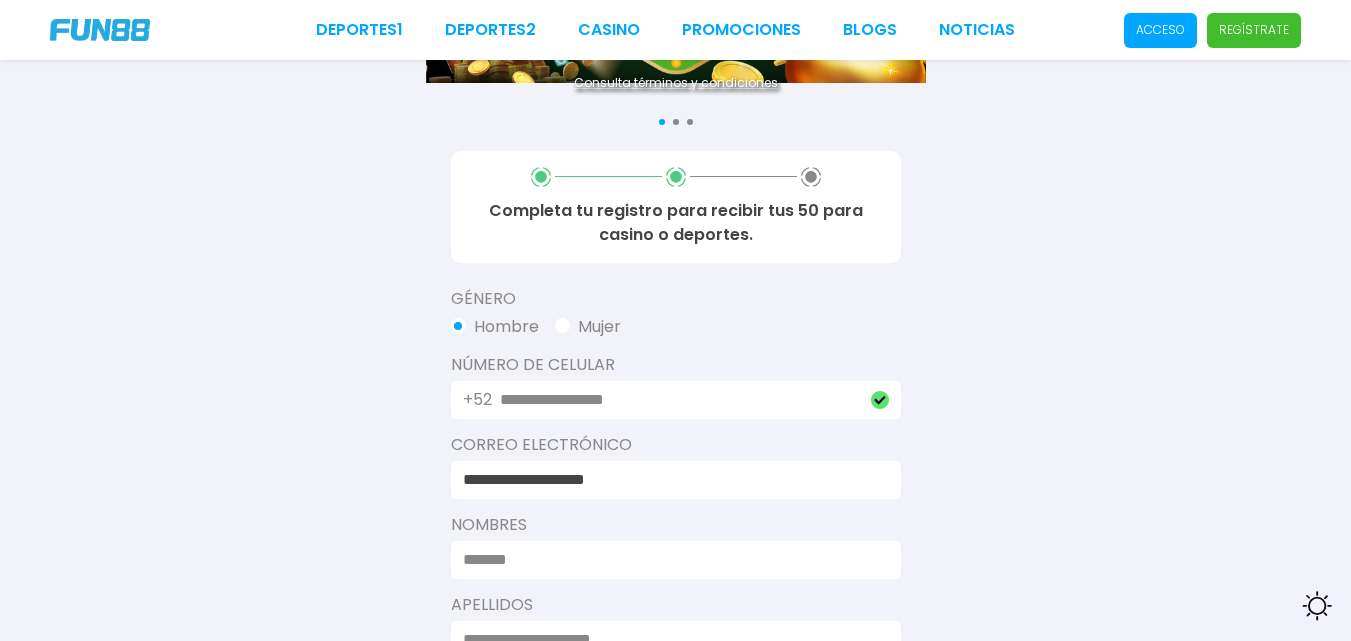 type on "**********" 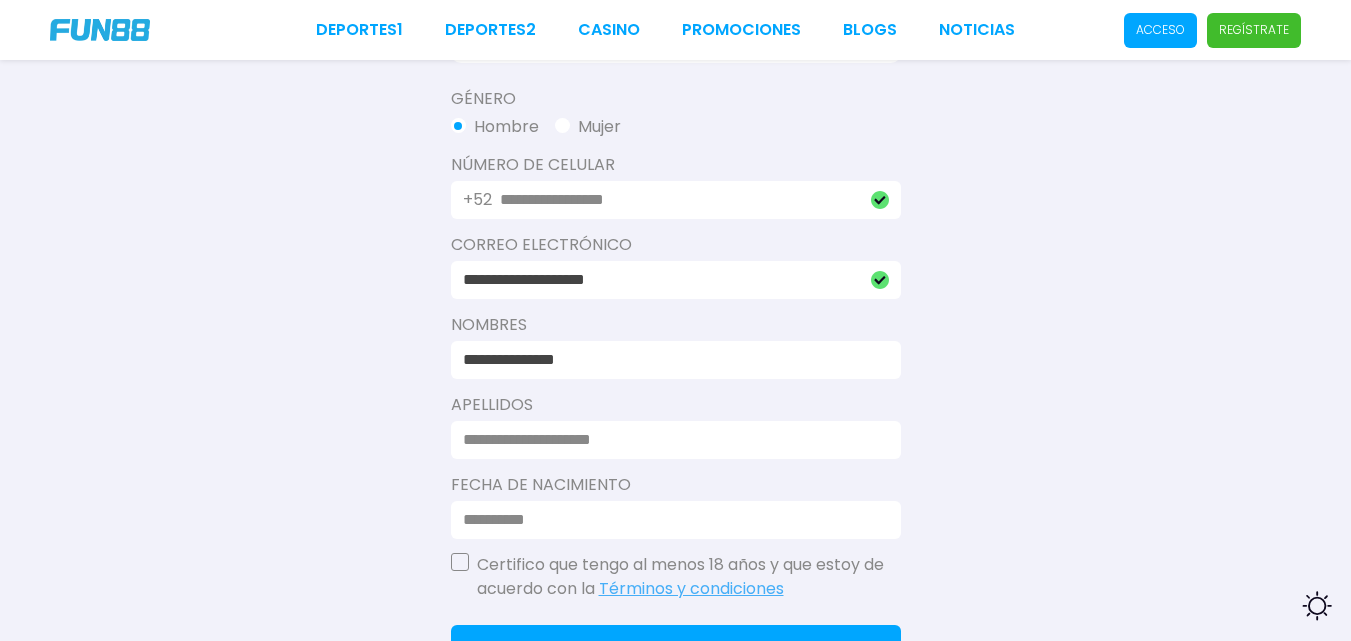 scroll, scrollTop: 441, scrollLeft: 0, axis: vertical 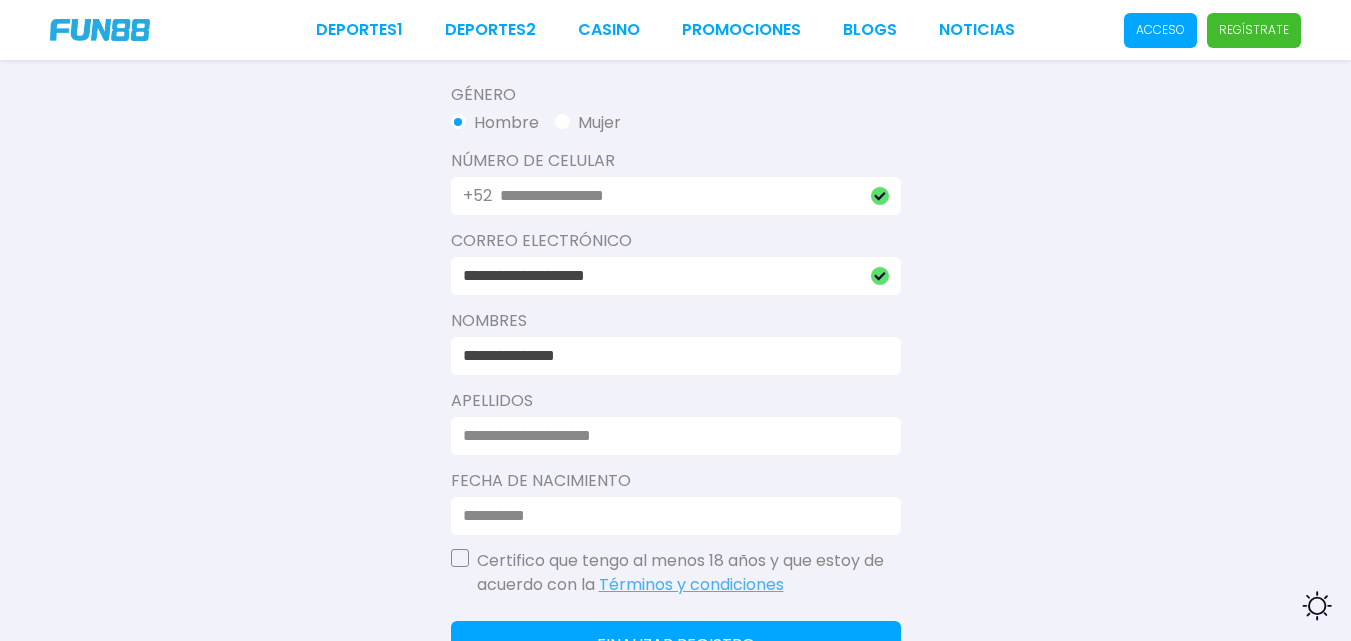 type on "**********" 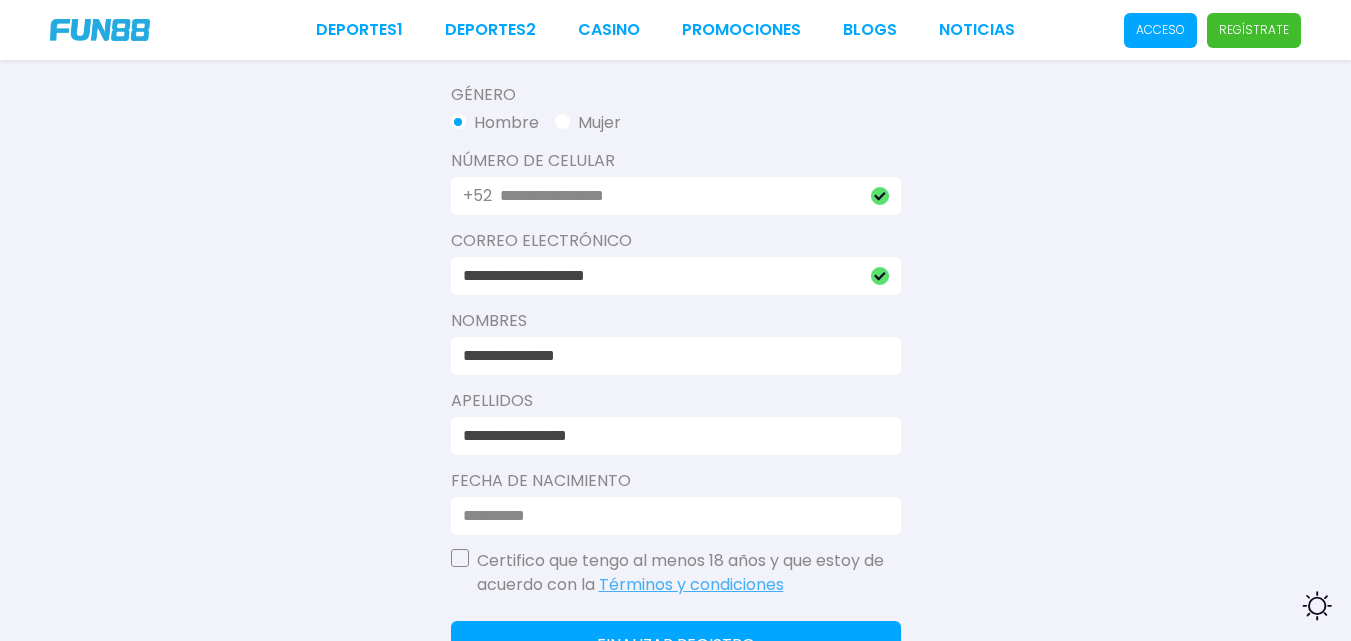 type on "**********" 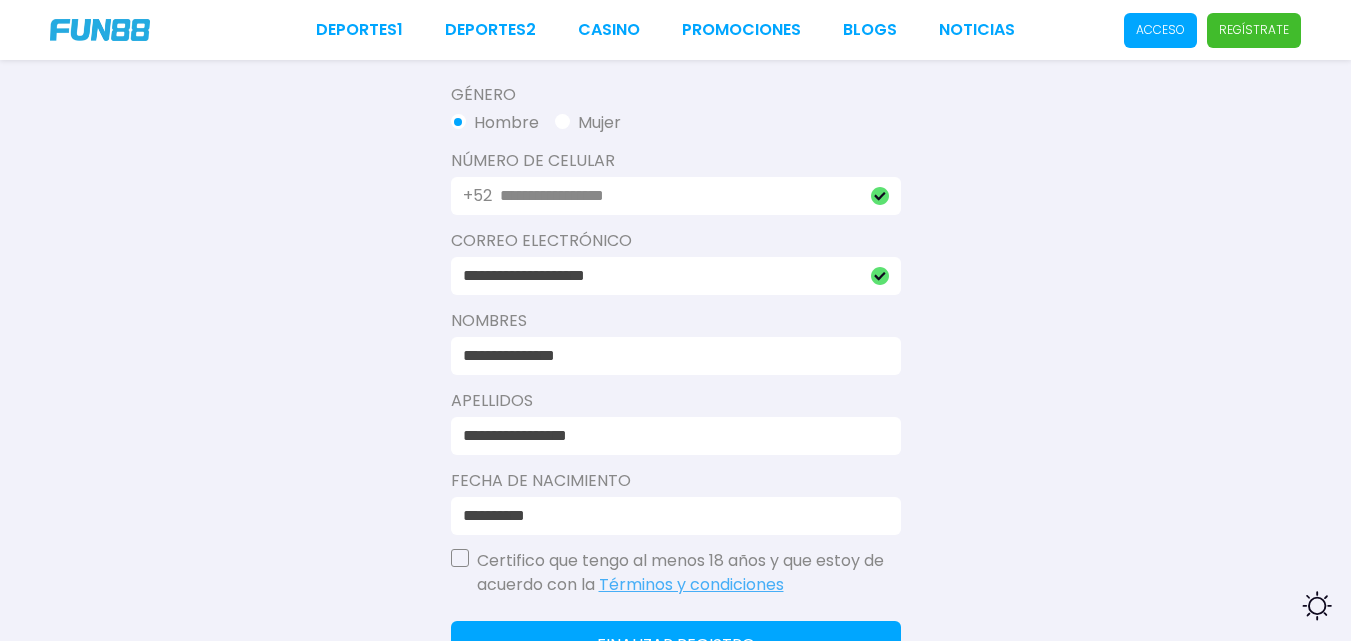 type on "**********" 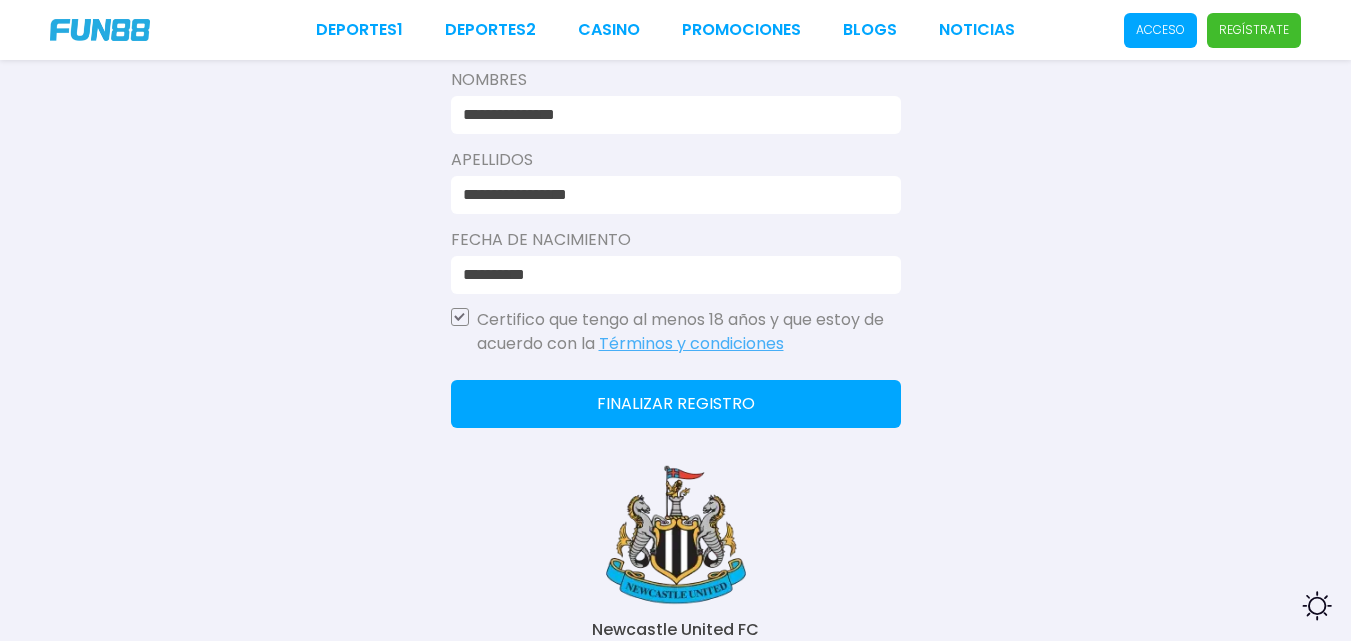 scroll, scrollTop: 690, scrollLeft: 0, axis: vertical 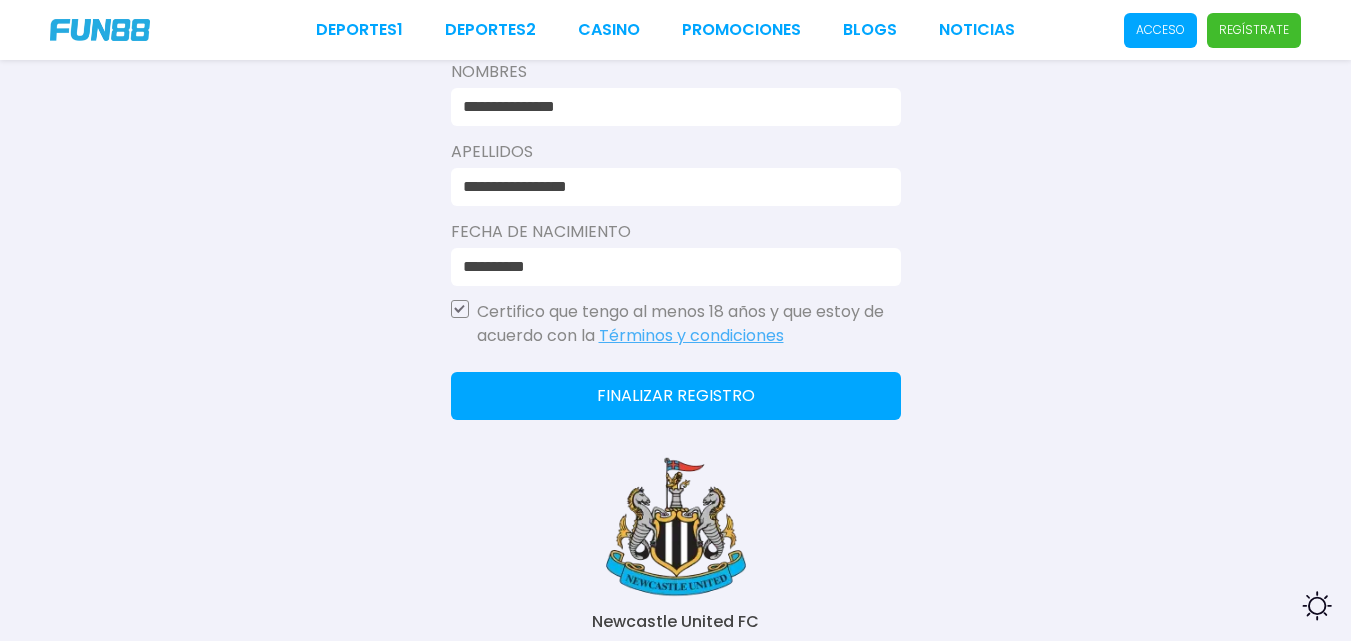 click on "Finalizar registro" 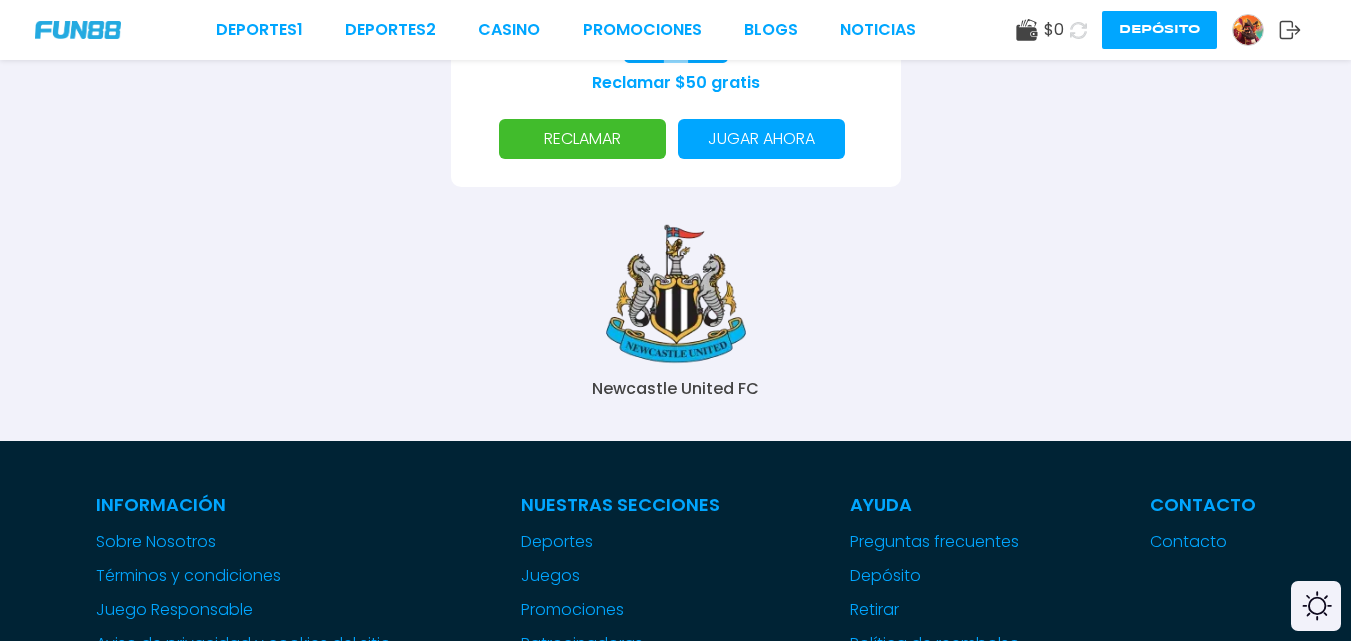 scroll, scrollTop: 336, scrollLeft: 0, axis: vertical 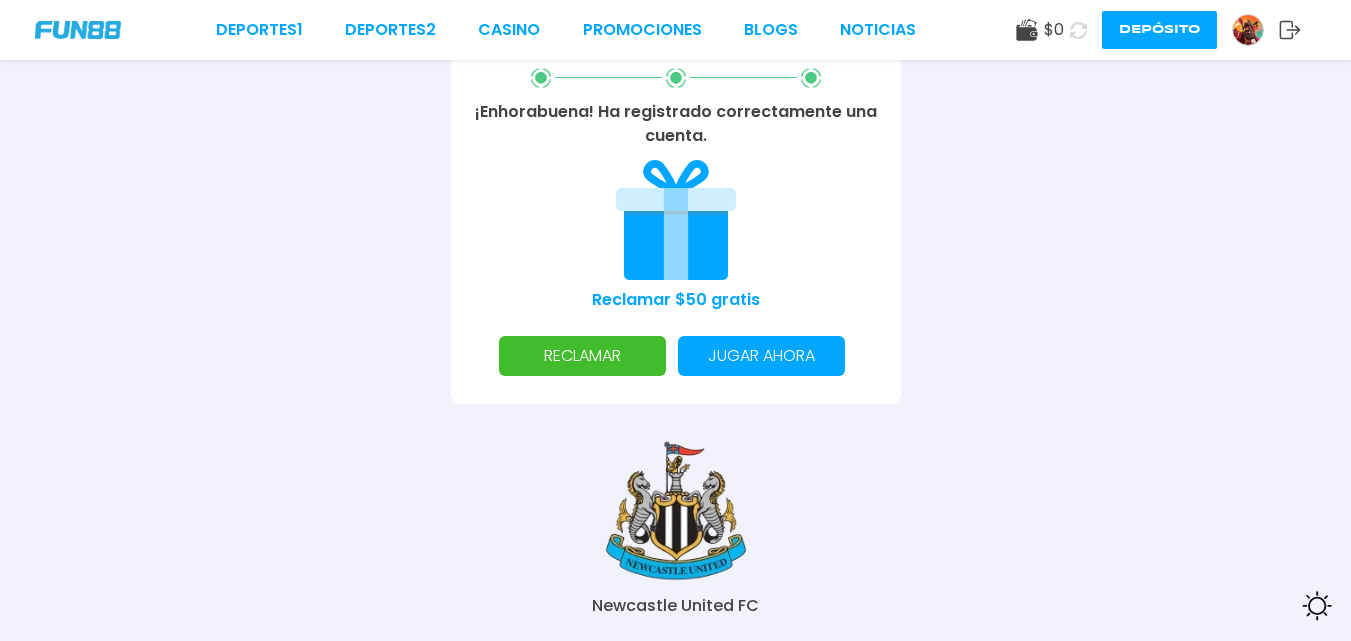 click on "RECLAMAR" at bounding box center (582, 356) 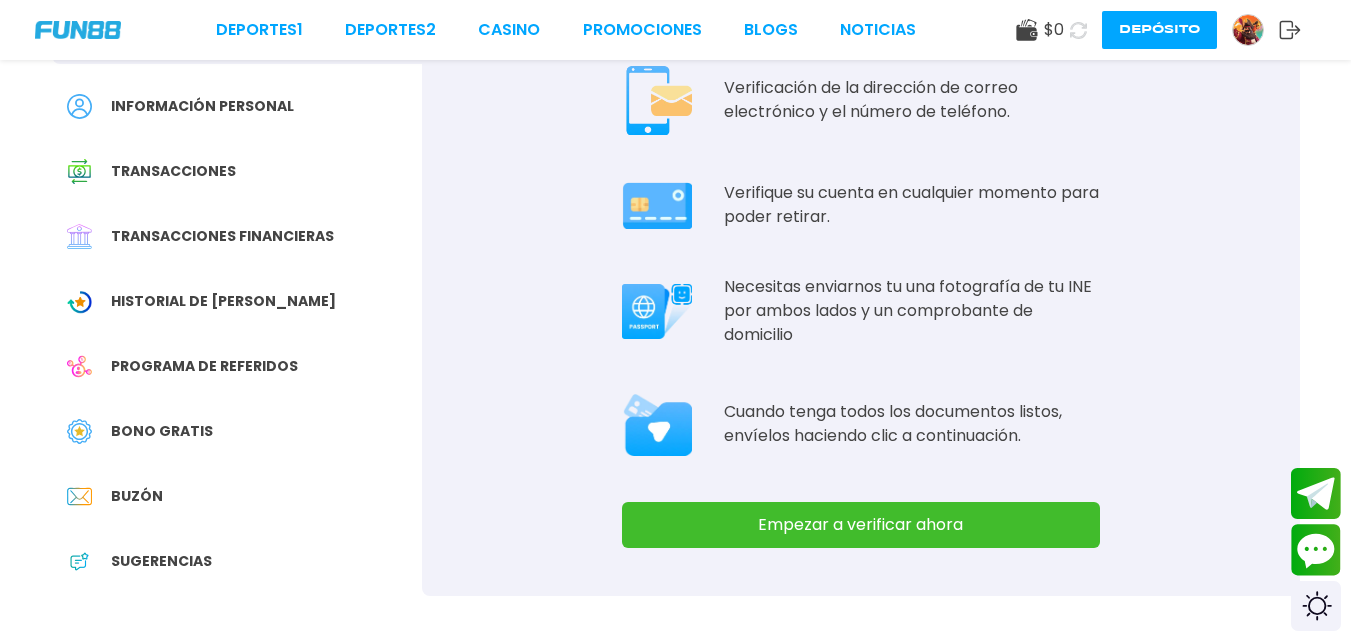 scroll, scrollTop: 270, scrollLeft: 0, axis: vertical 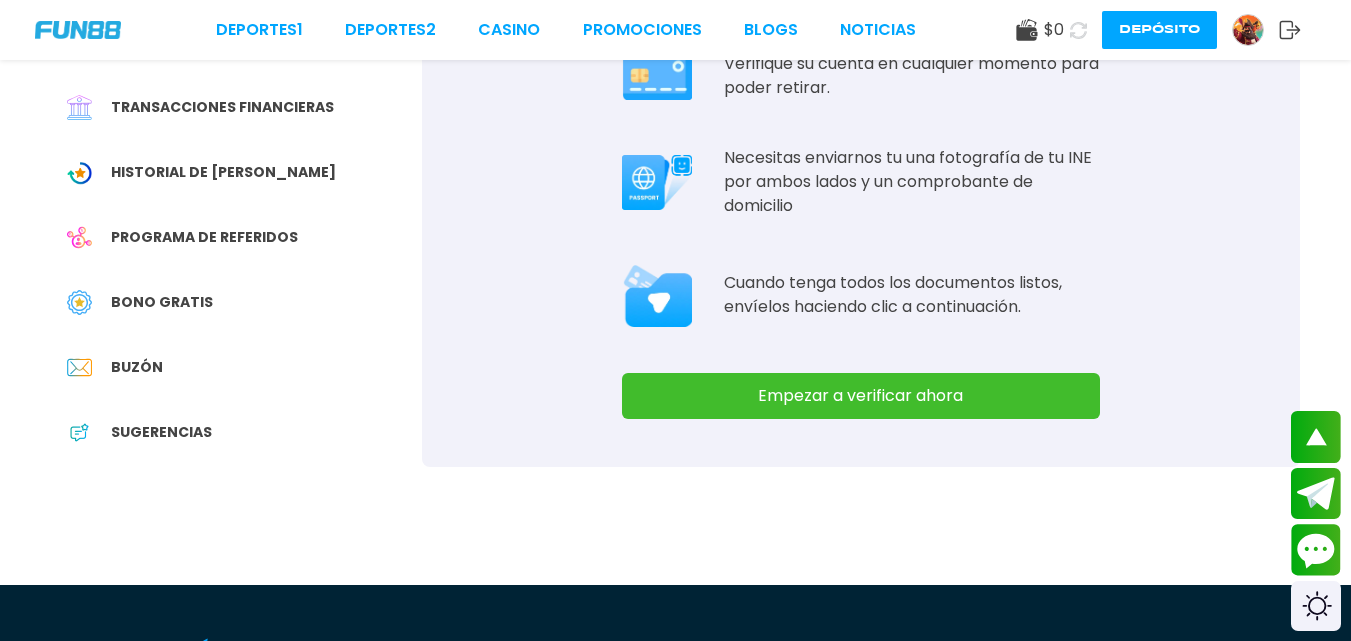 click on "Empezar a verificar ahora" at bounding box center (861, 396) 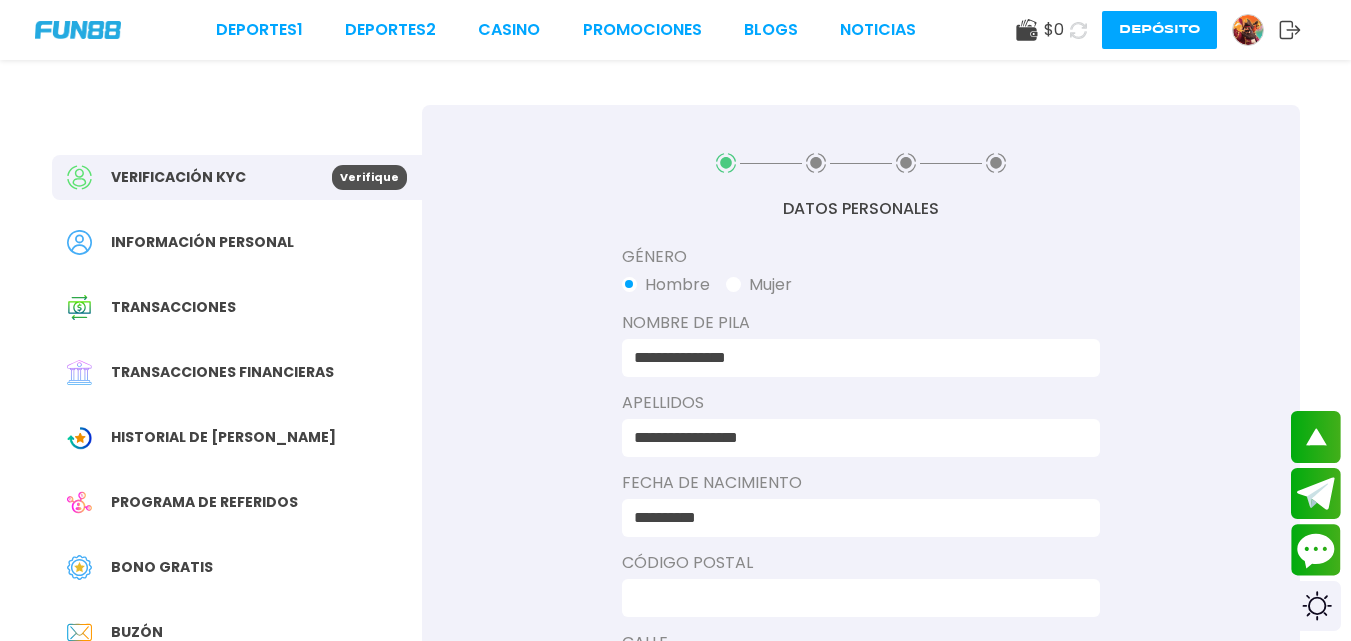 scroll, scrollTop: 0, scrollLeft: 0, axis: both 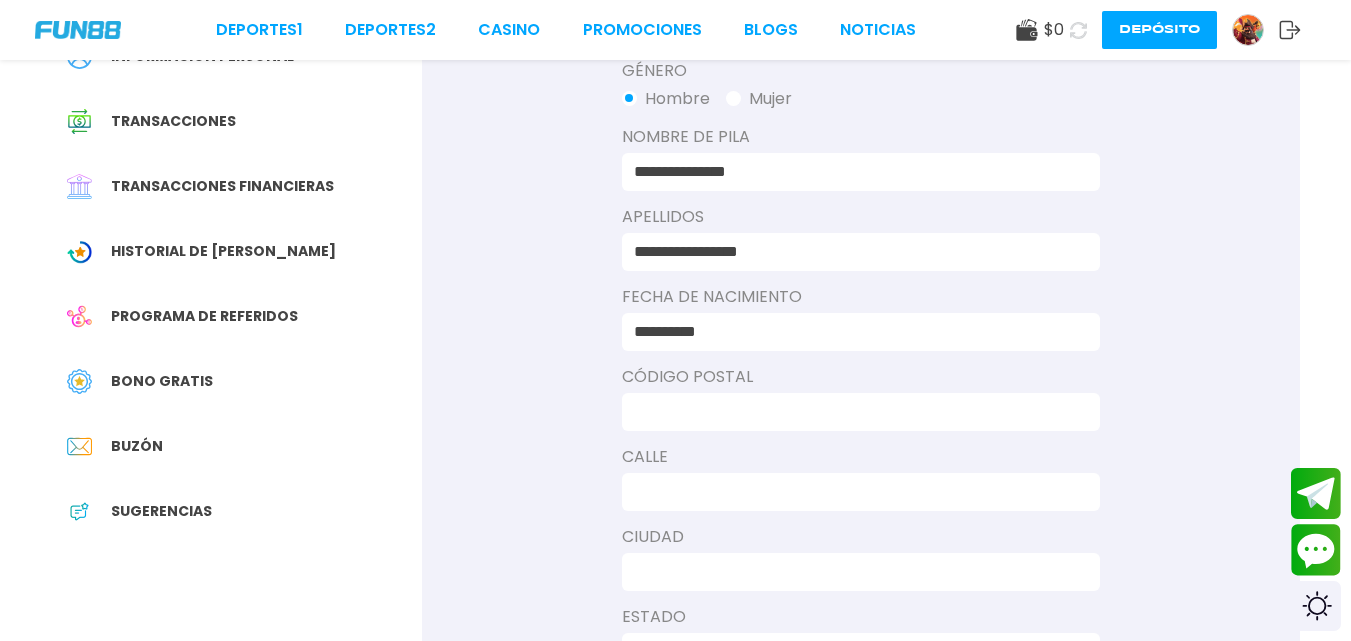 click at bounding box center (855, 412) 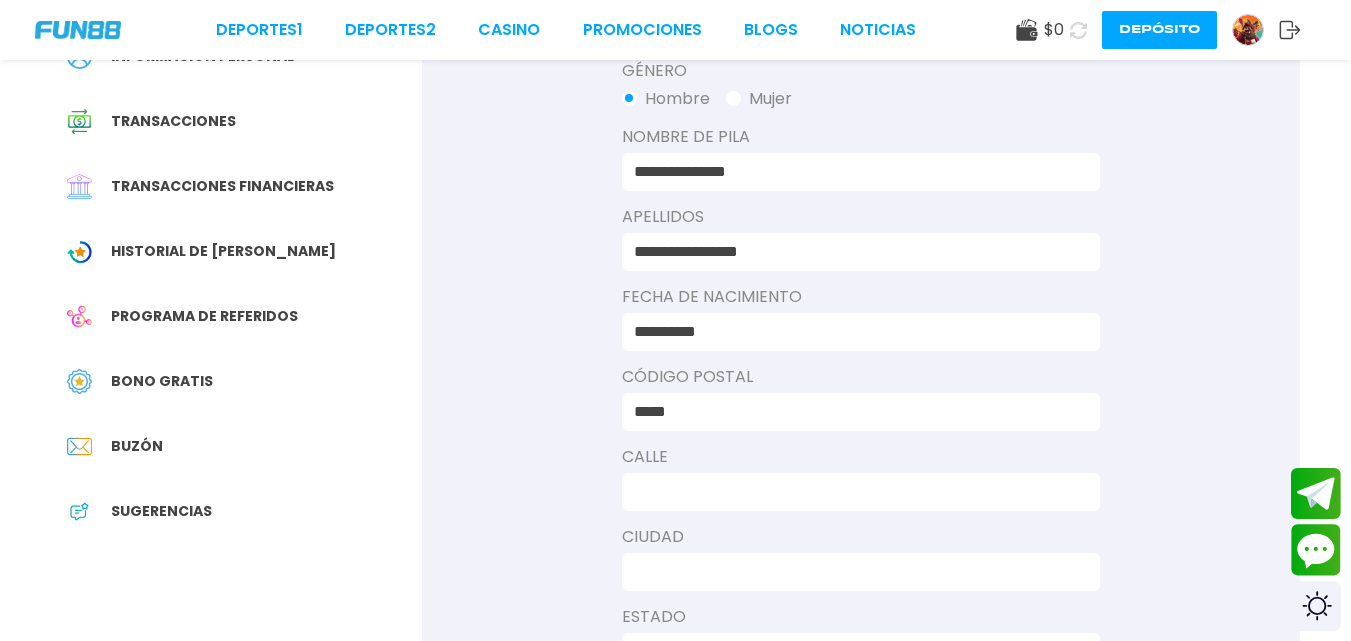 type on "*****" 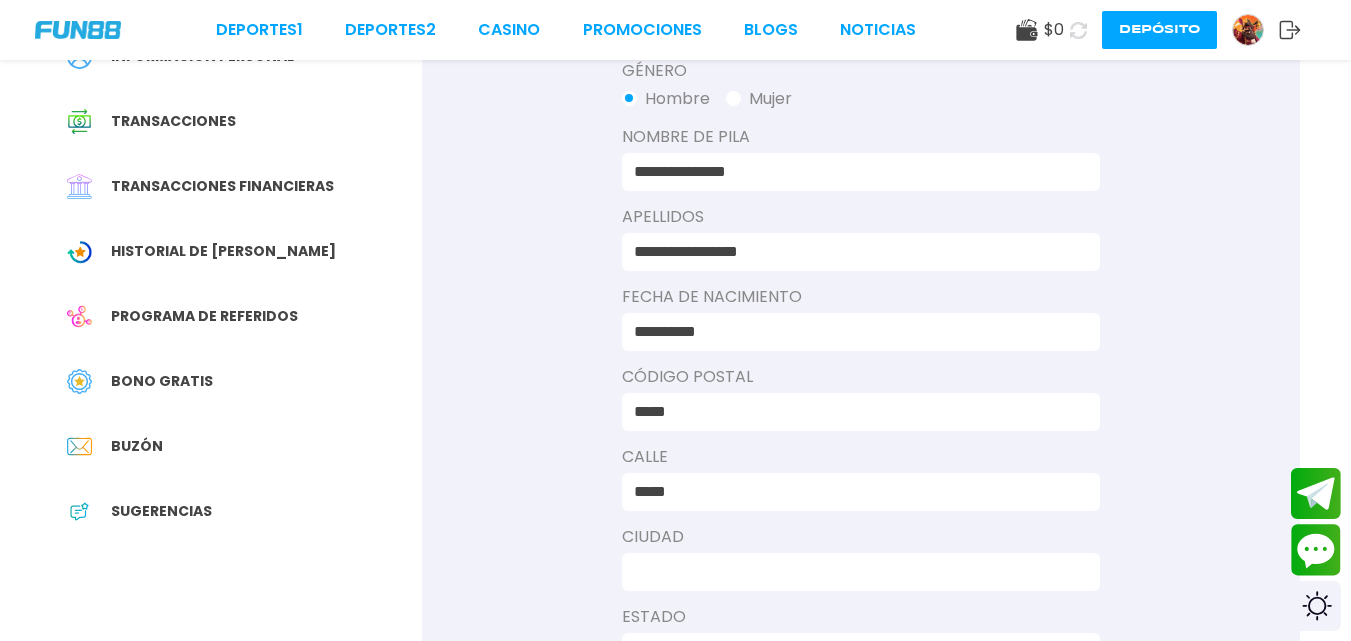 type on "*****" 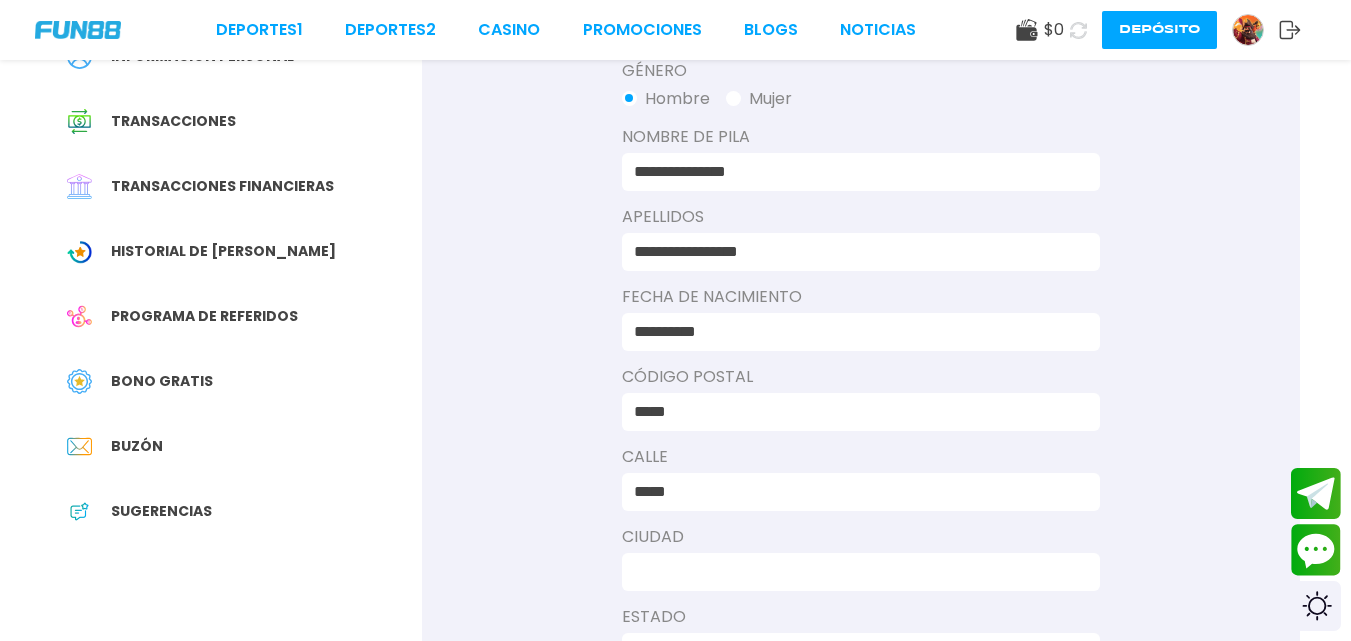 drag, startPoint x: 1350, startPoint y: 251, endPoint x: 760, endPoint y: 573, distance: 672.1488 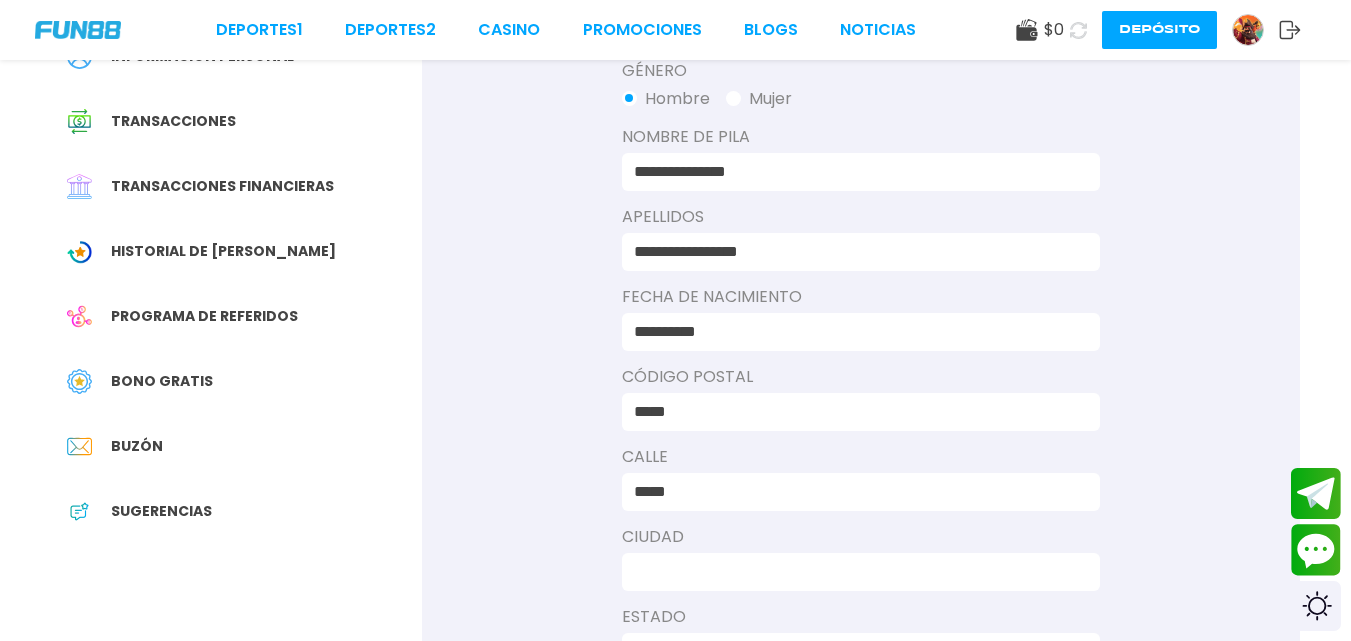 click on "**********" at bounding box center (675, 771) 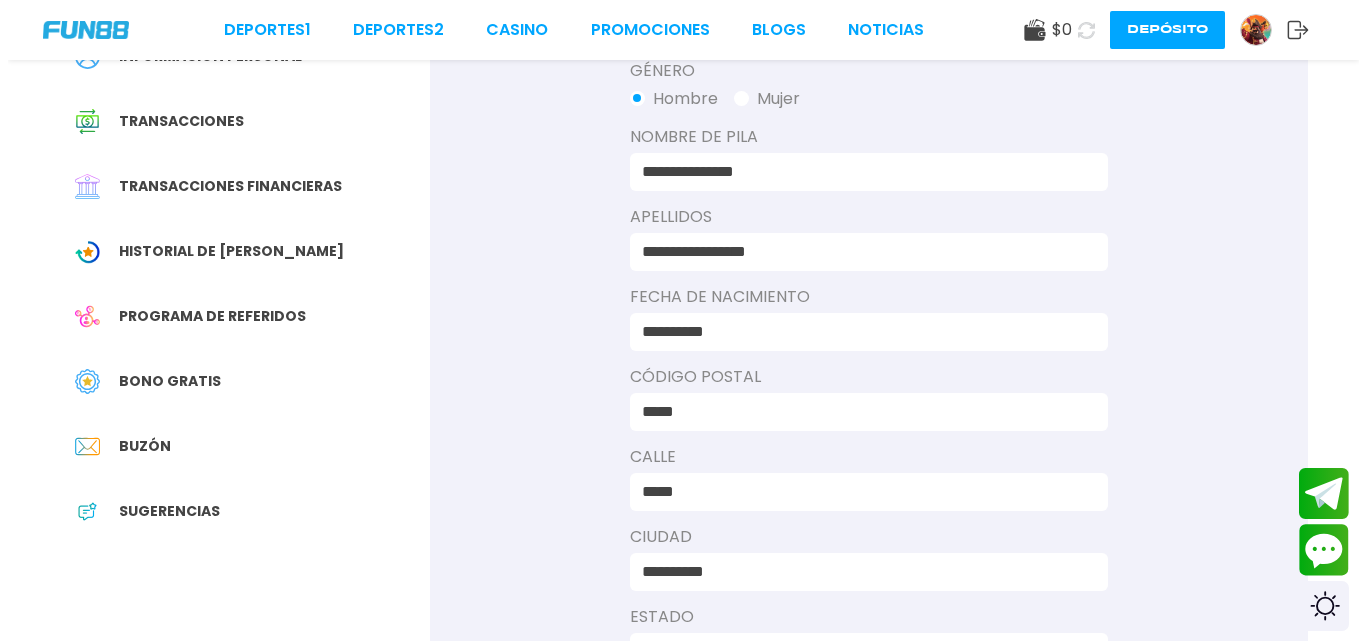 scroll, scrollTop: 413, scrollLeft: 0, axis: vertical 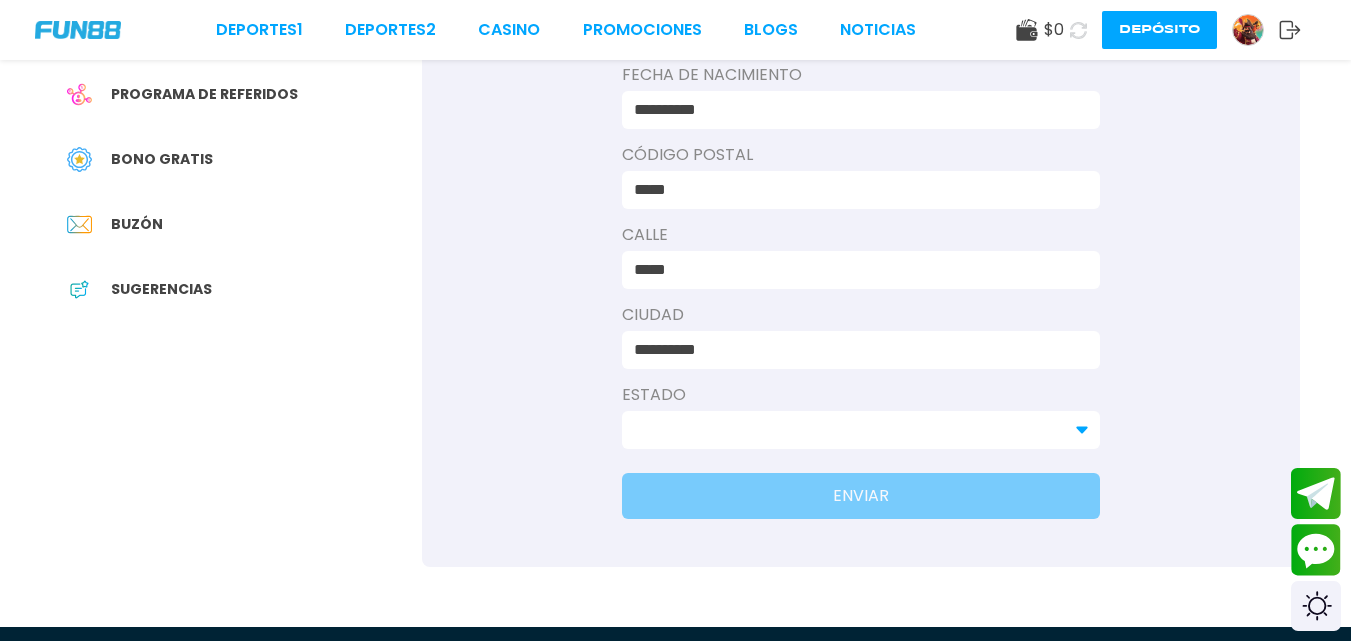 type on "**********" 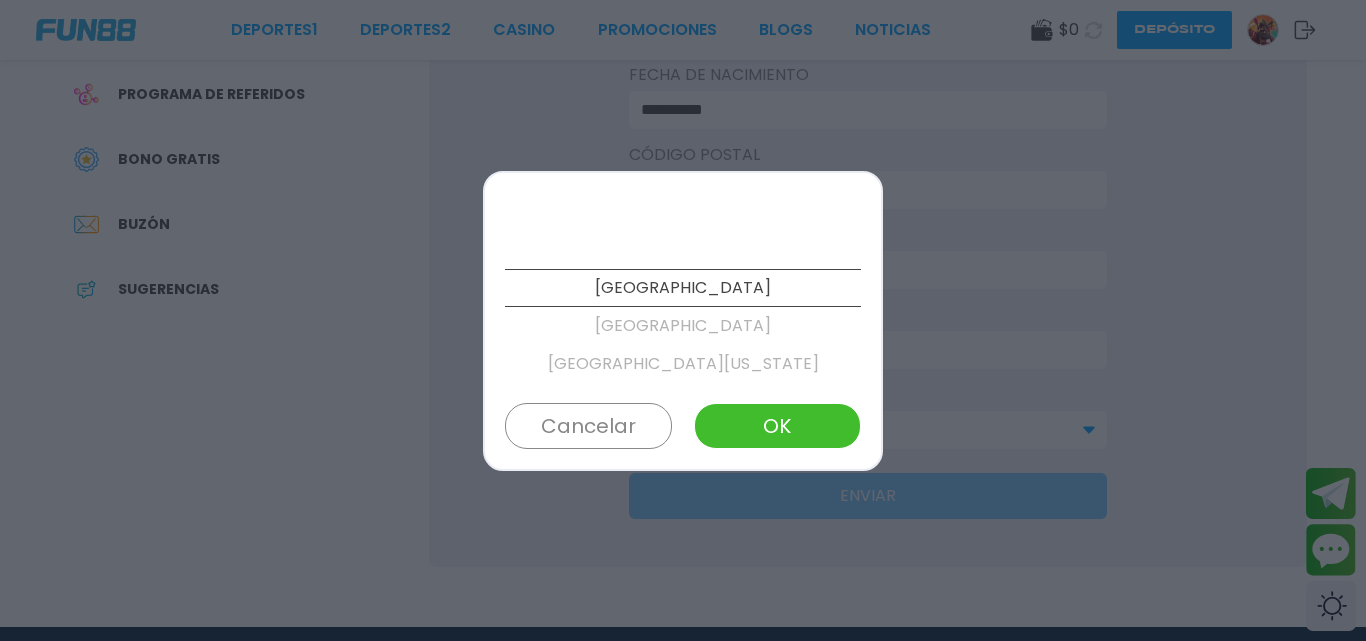scroll, scrollTop: 684, scrollLeft: 0, axis: vertical 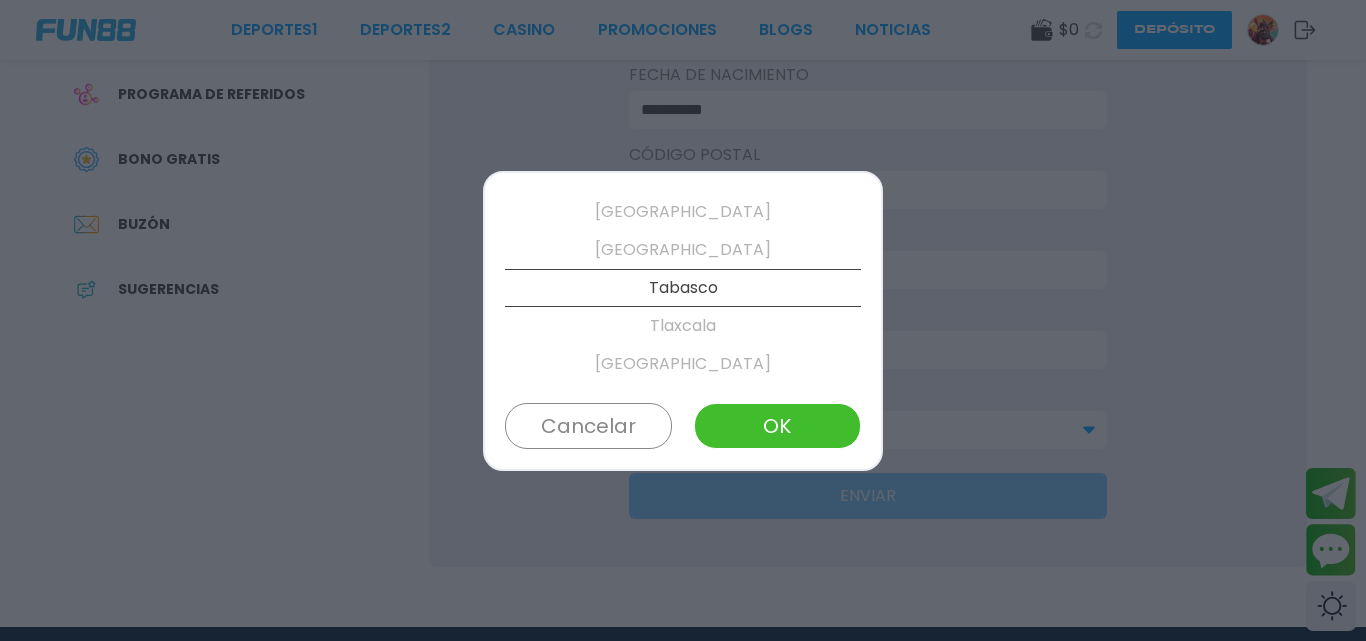 click on "[GEOGRAPHIC_DATA]" at bounding box center [683, 250] 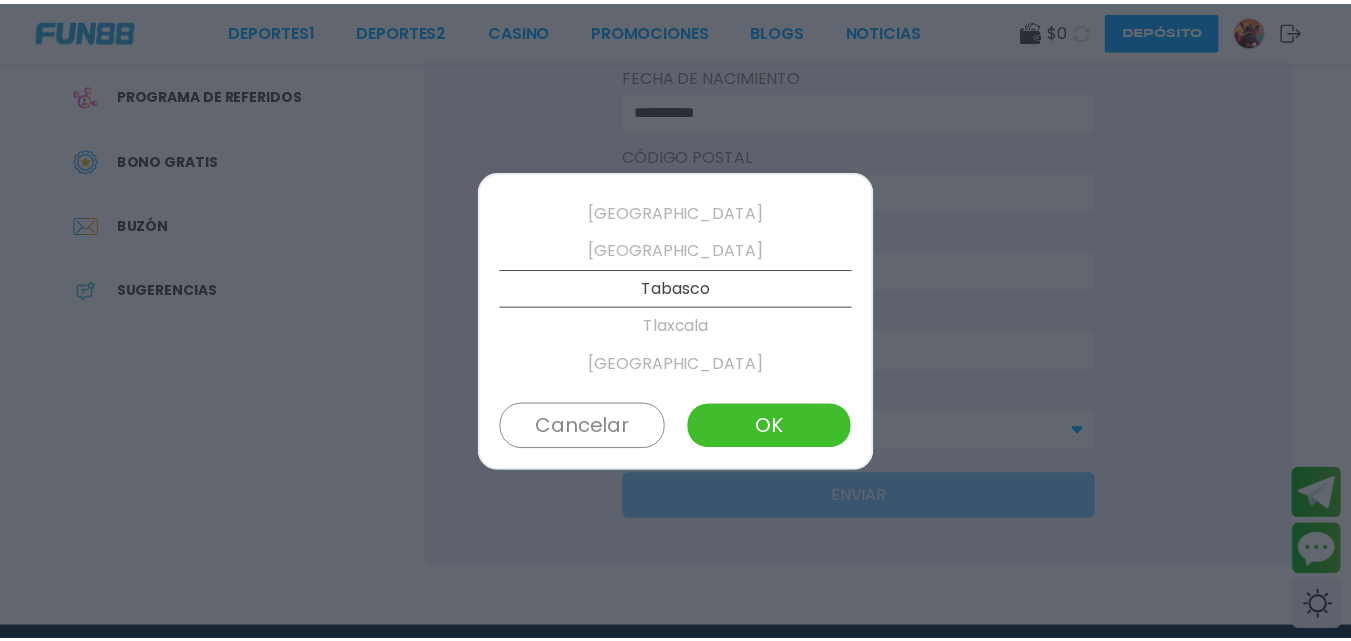scroll, scrollTop: 950, scrollLeft: 0, axis: vertical 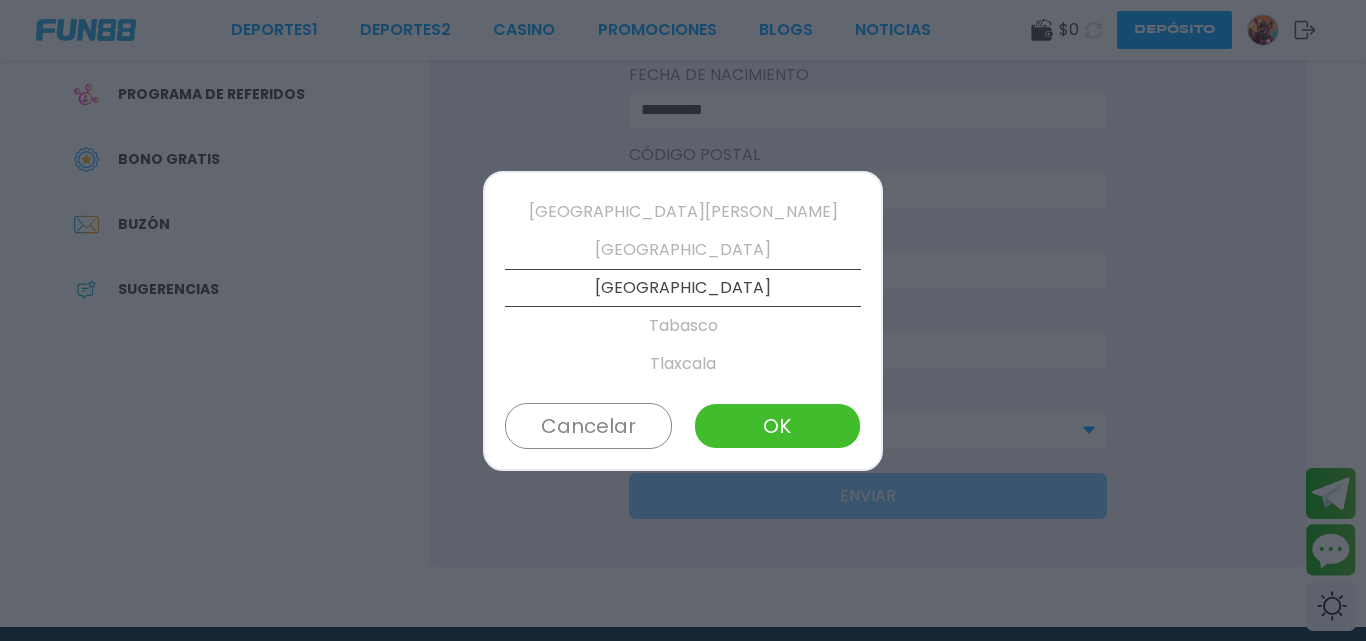 click on "OK" at bounding box center [777, 426] 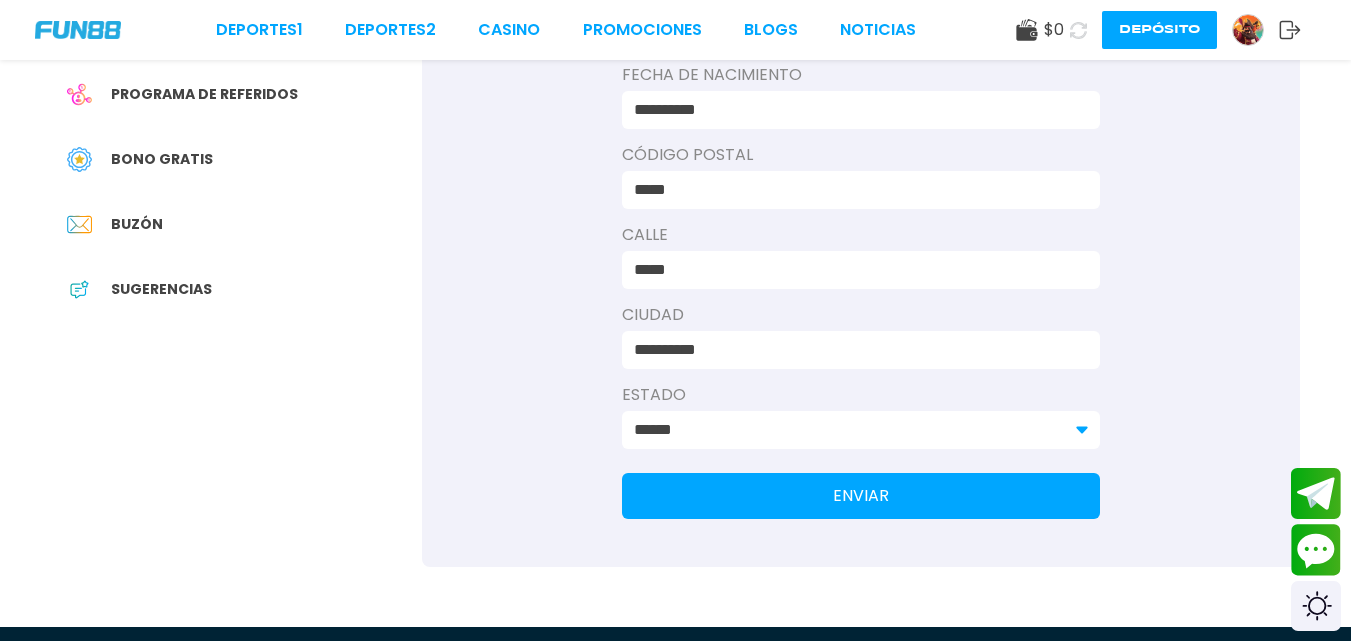 click on "ENVIAR" at bounding box center (861, 496) 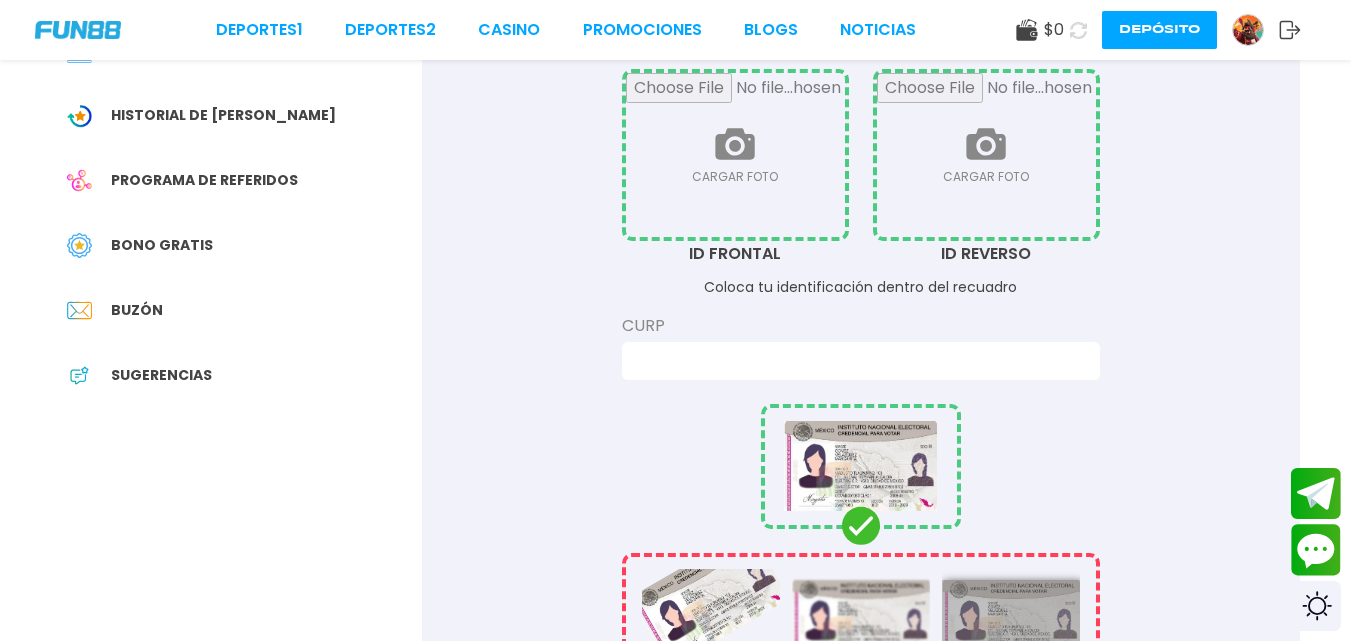 scroll, scrollTop: 394, scrollLeft: 0, axis: vertical 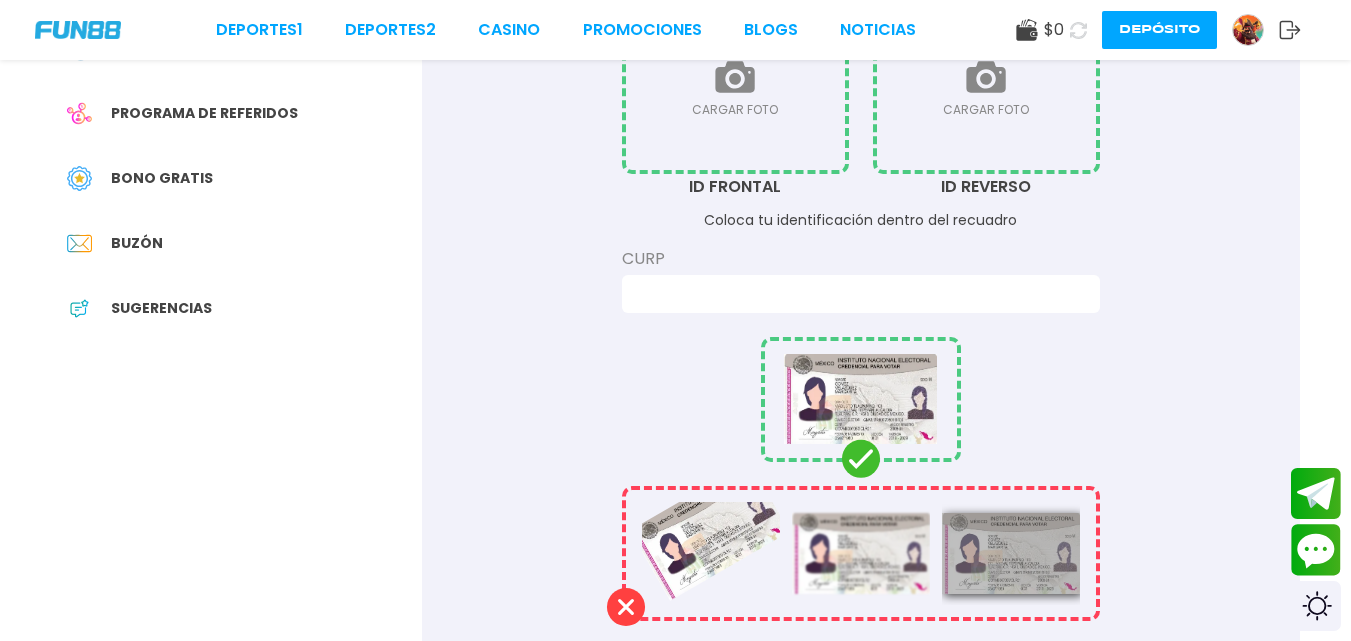 click at bounding box center (855, 294) 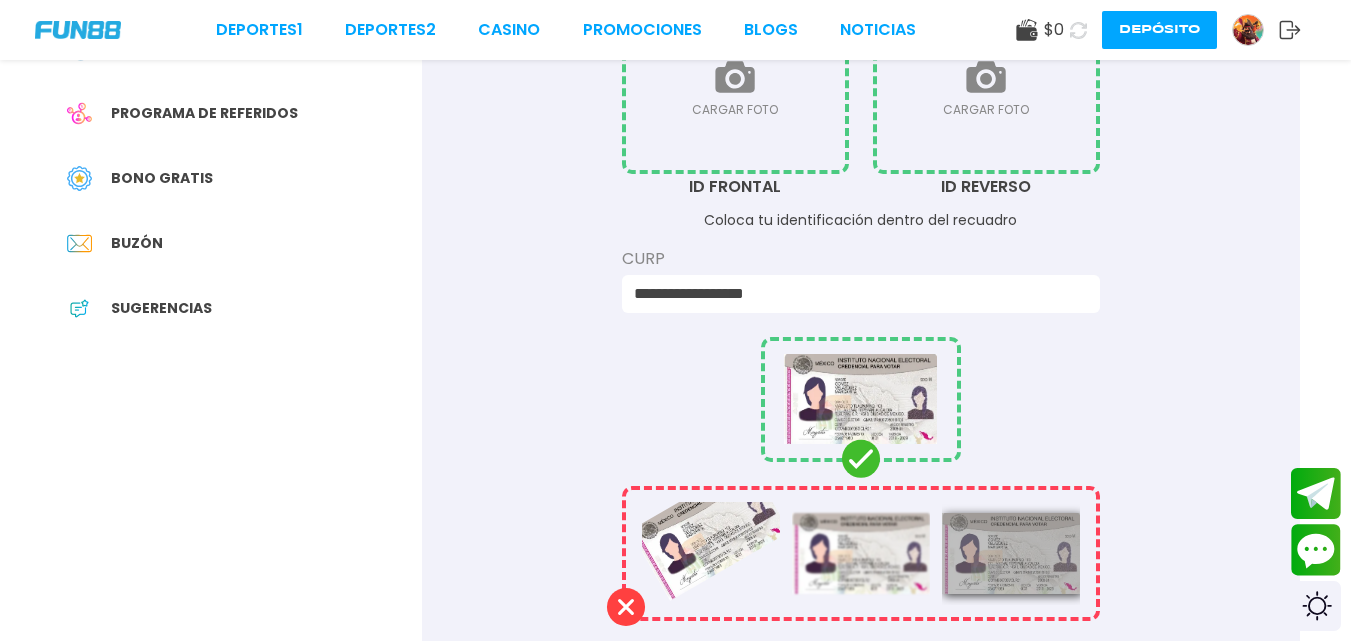 type on "**********" 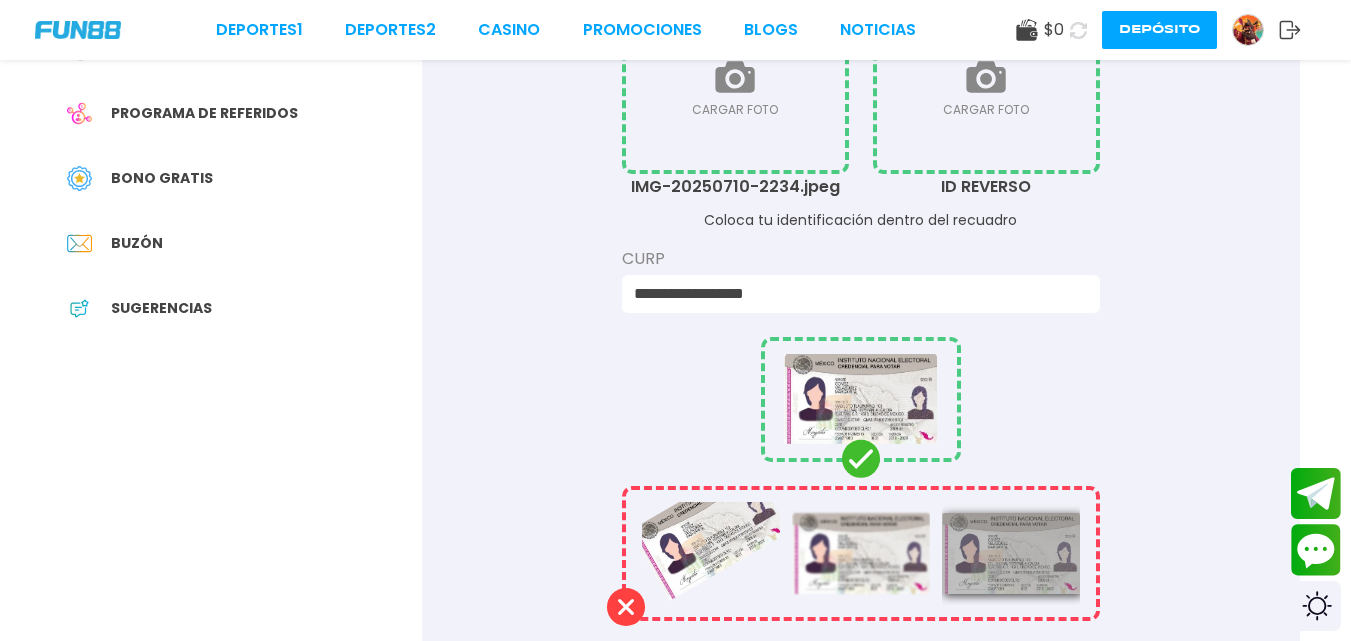 click at bounding box center (986, 88) 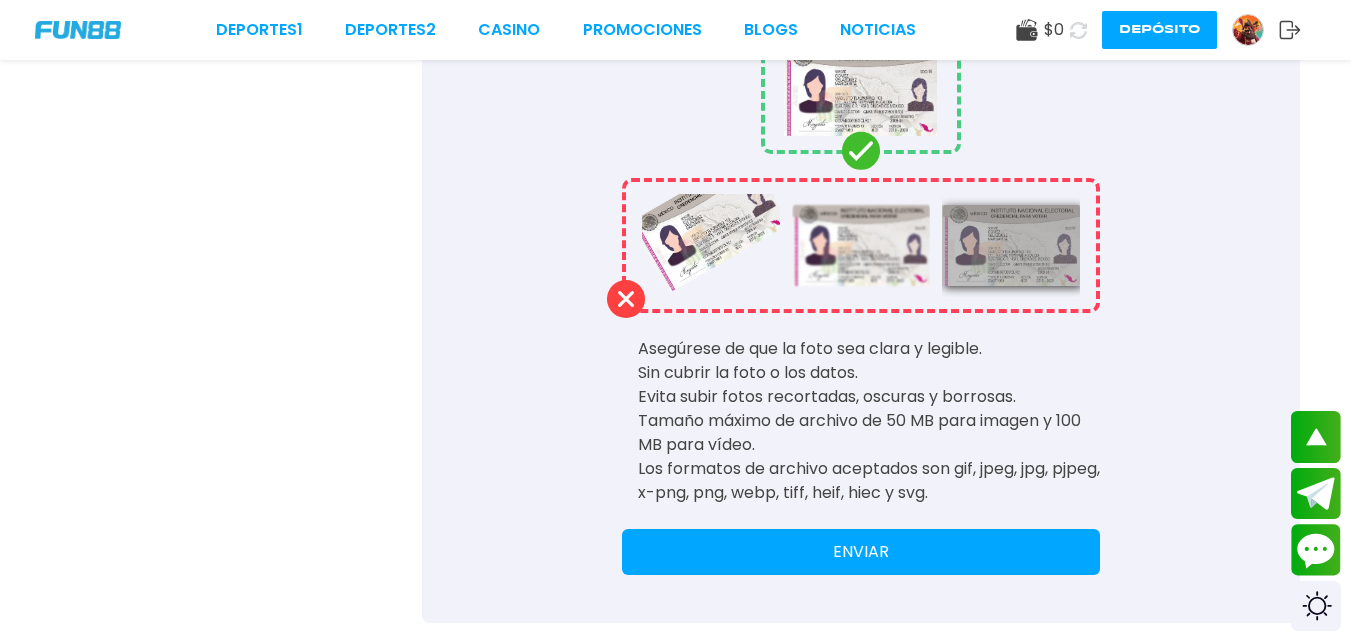 scroll, scrollTop: 852, scrollLeft: 0, axis: vertical 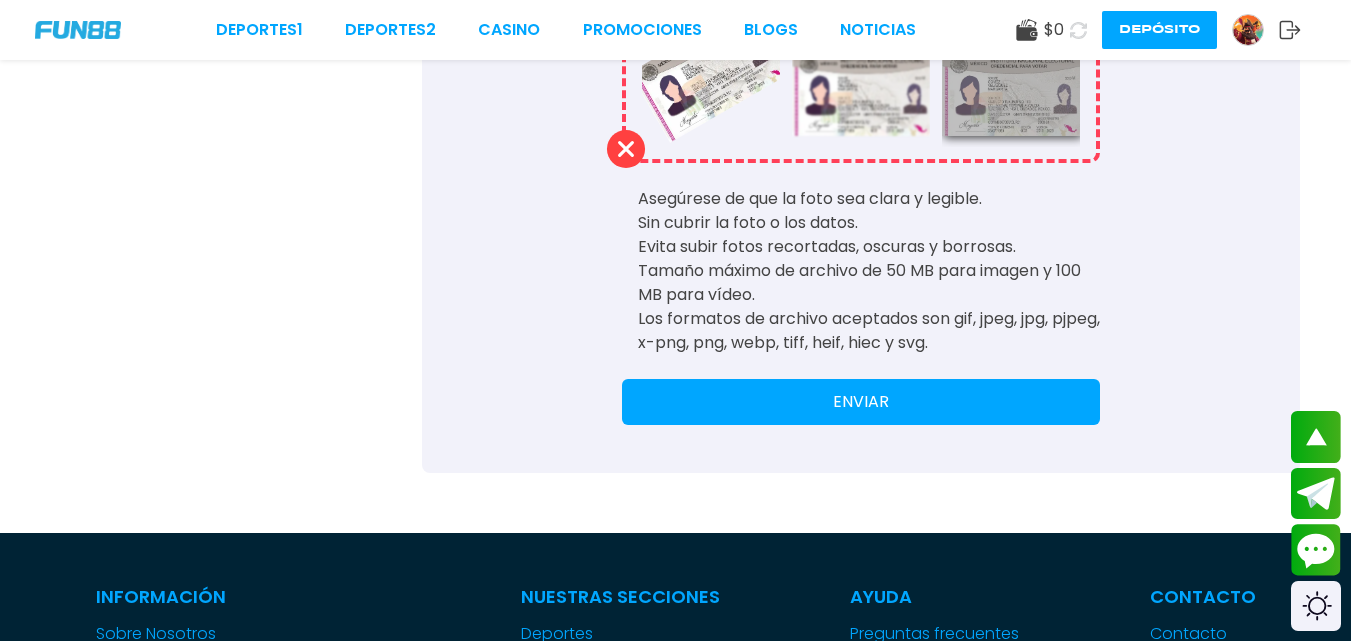 click on "ENVIAR" at bounding box center [861, 402] 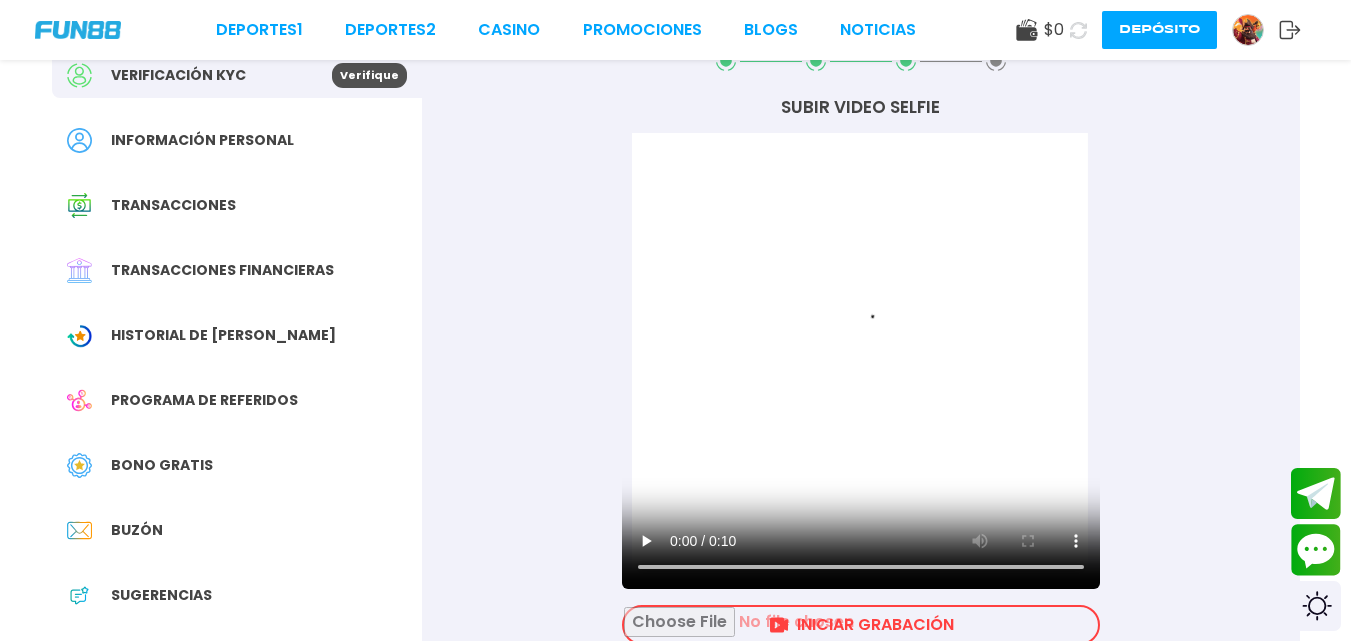 scroll, scrollTop: 0, scrollLeft: 0, axis: both 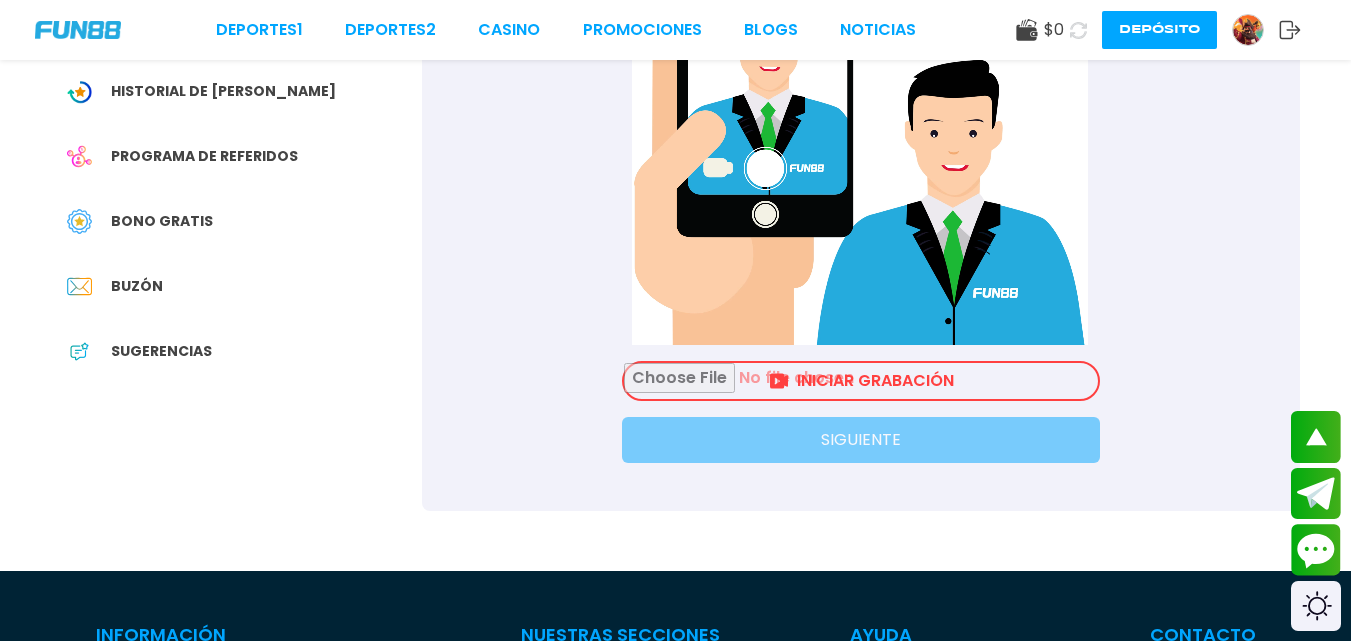 click at bounding box center [861, 381] 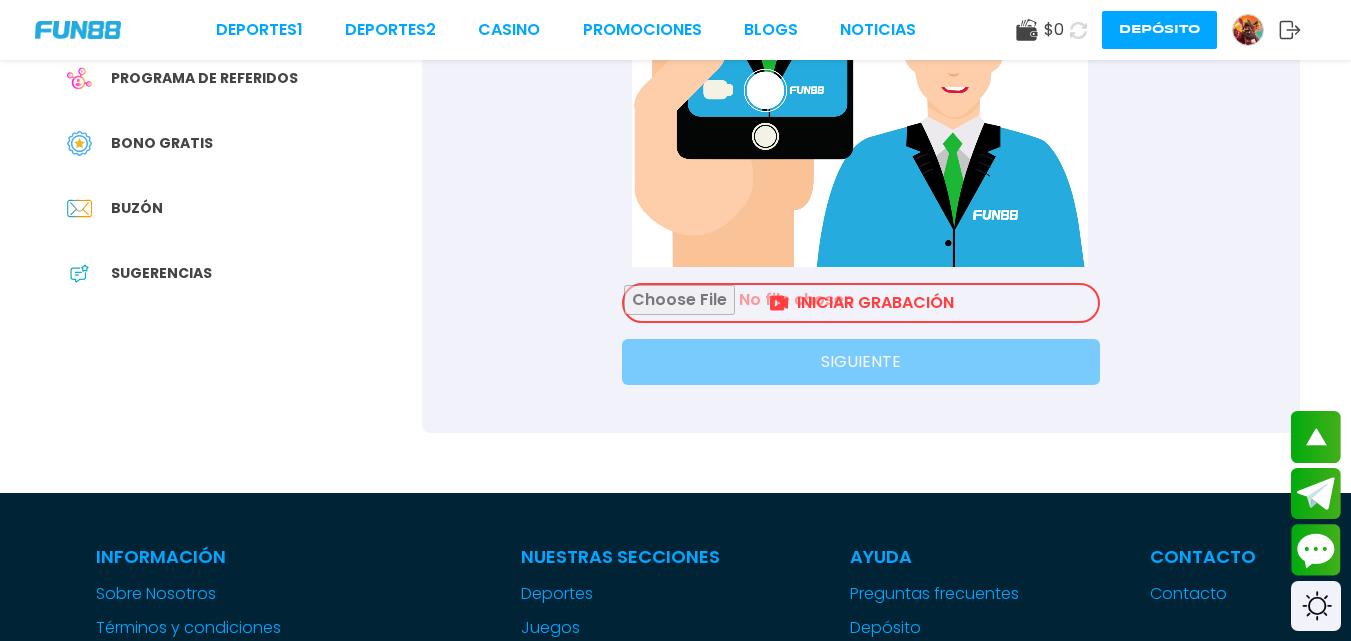 scroll, scrollTop: 451, scrollLeft: 0, axis: vertical 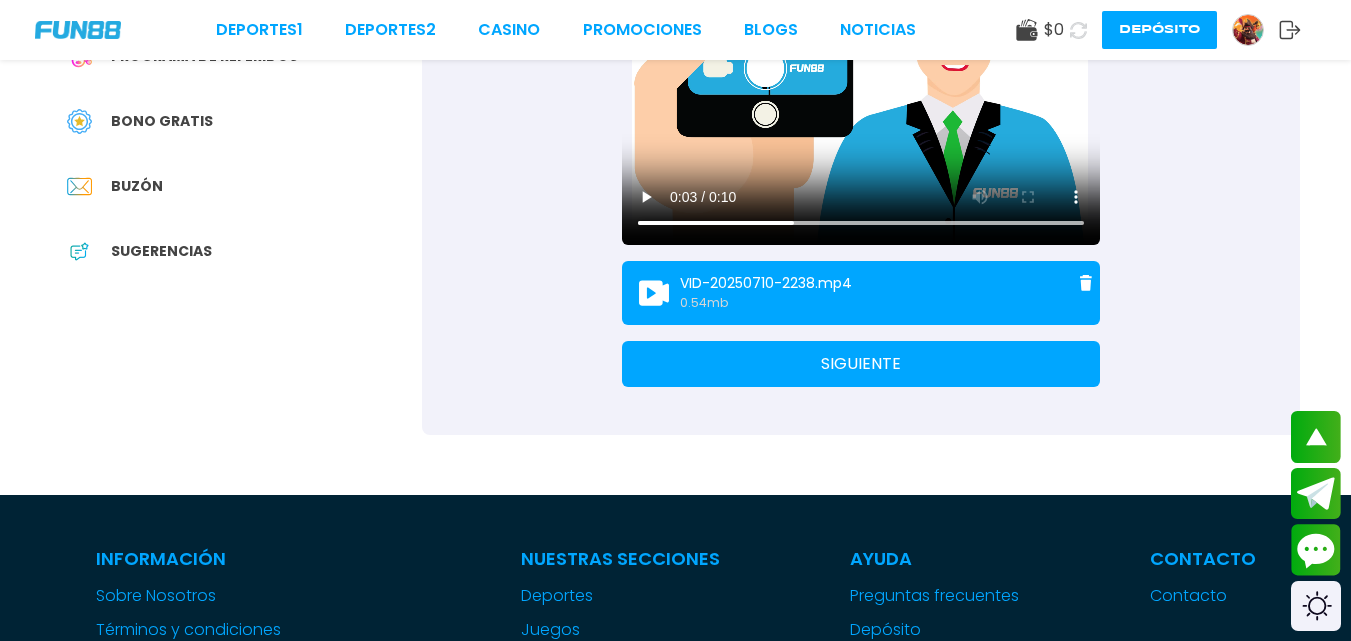 click on "SIGUIENTE" at bounding box center (861, 364) 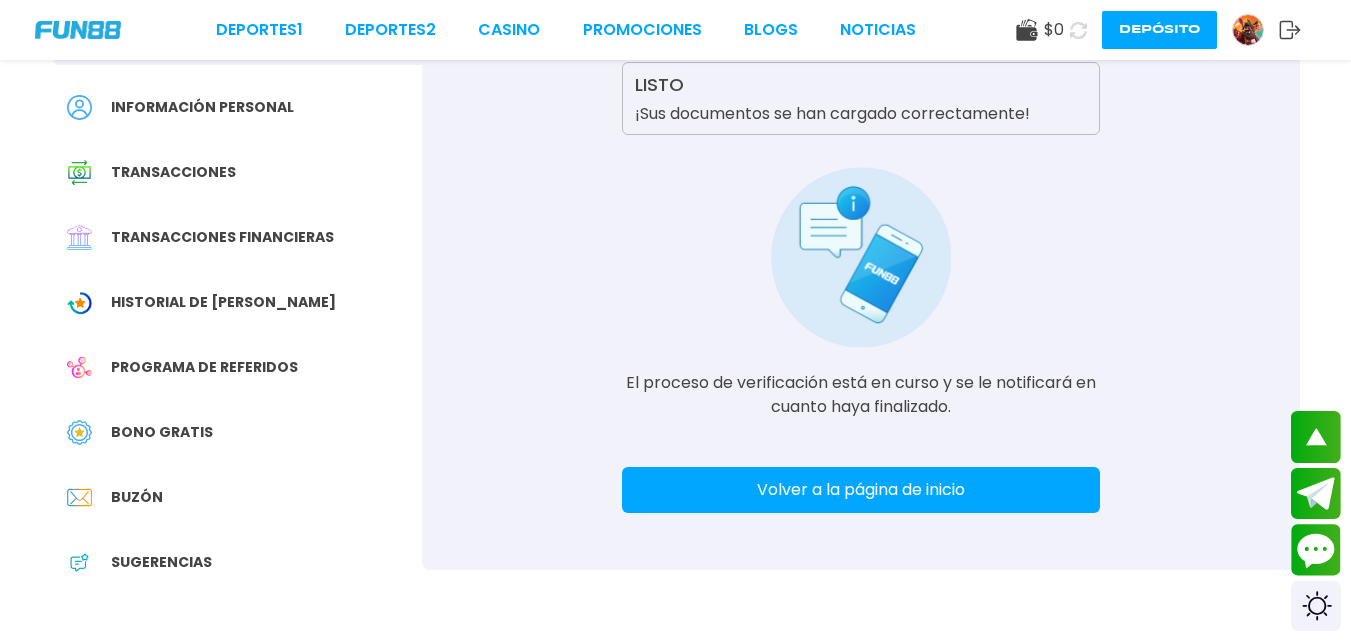 scroll, scrollTop: 0, scrollLeft: 0, axis: both 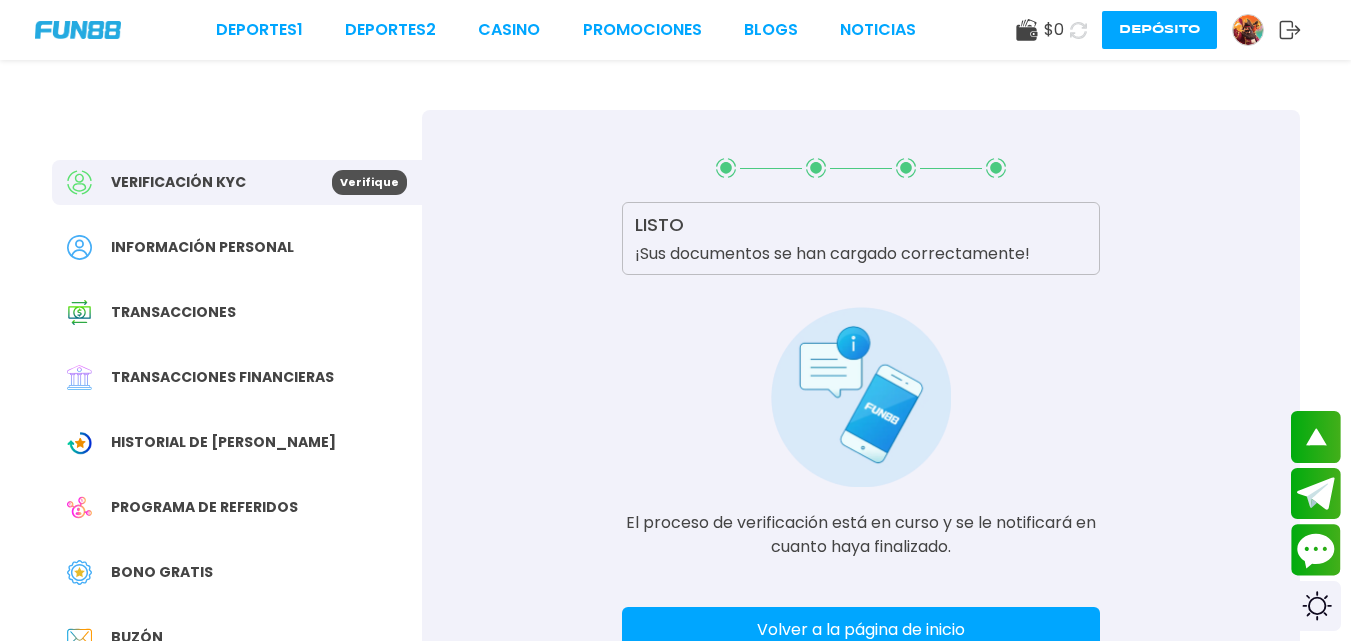 drag, startPoint x: 810, startPoint y: 620, endPoint x: 815, endPoint y: 608, distance: 13 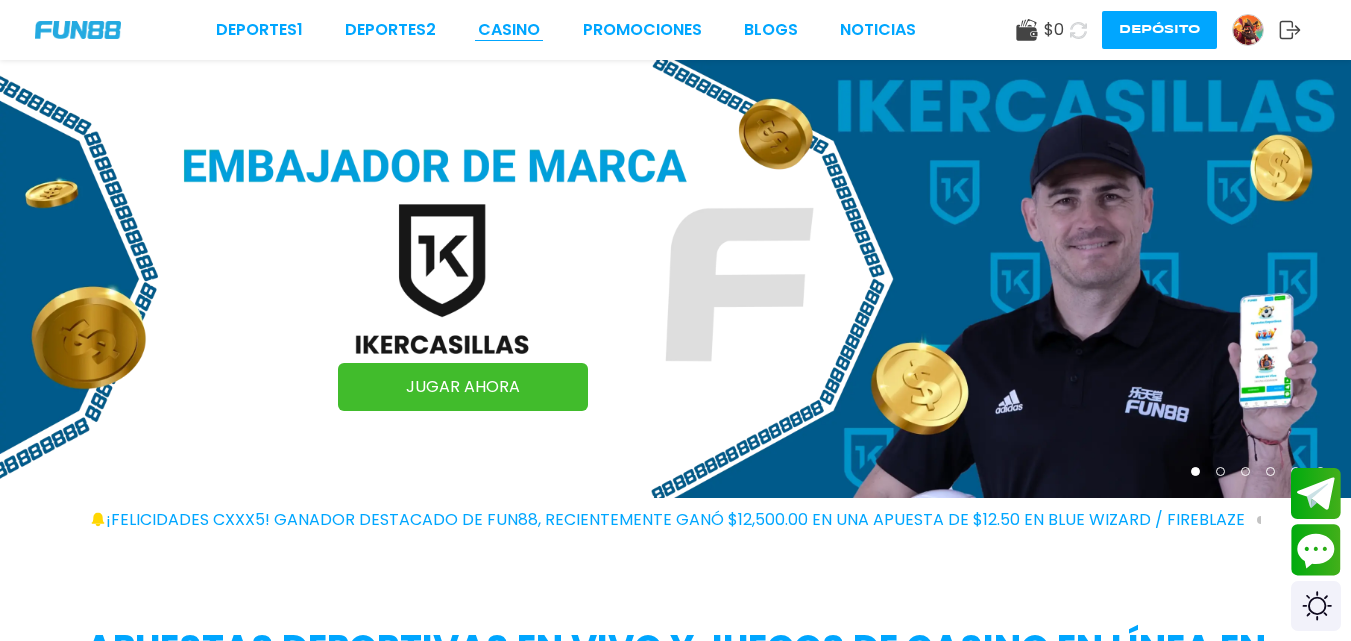 click on "CASINO" at bounding box center [509, 30] 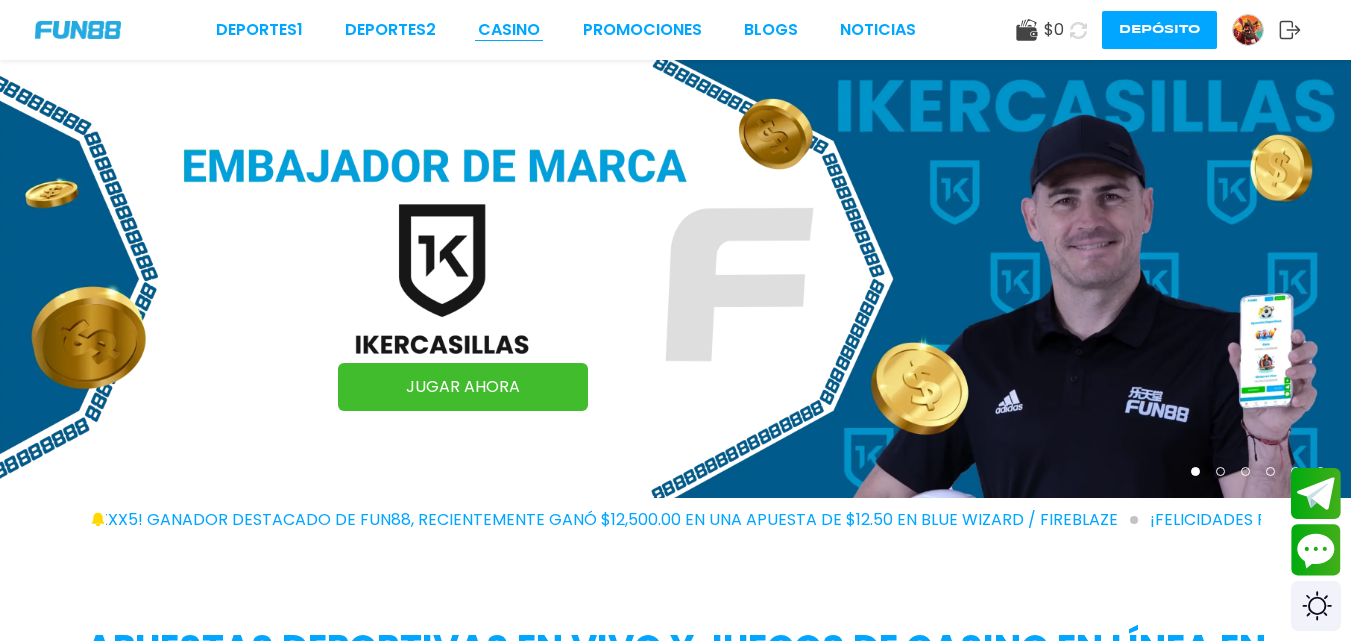 click on "CASINO" at bounding box center [509, 30] 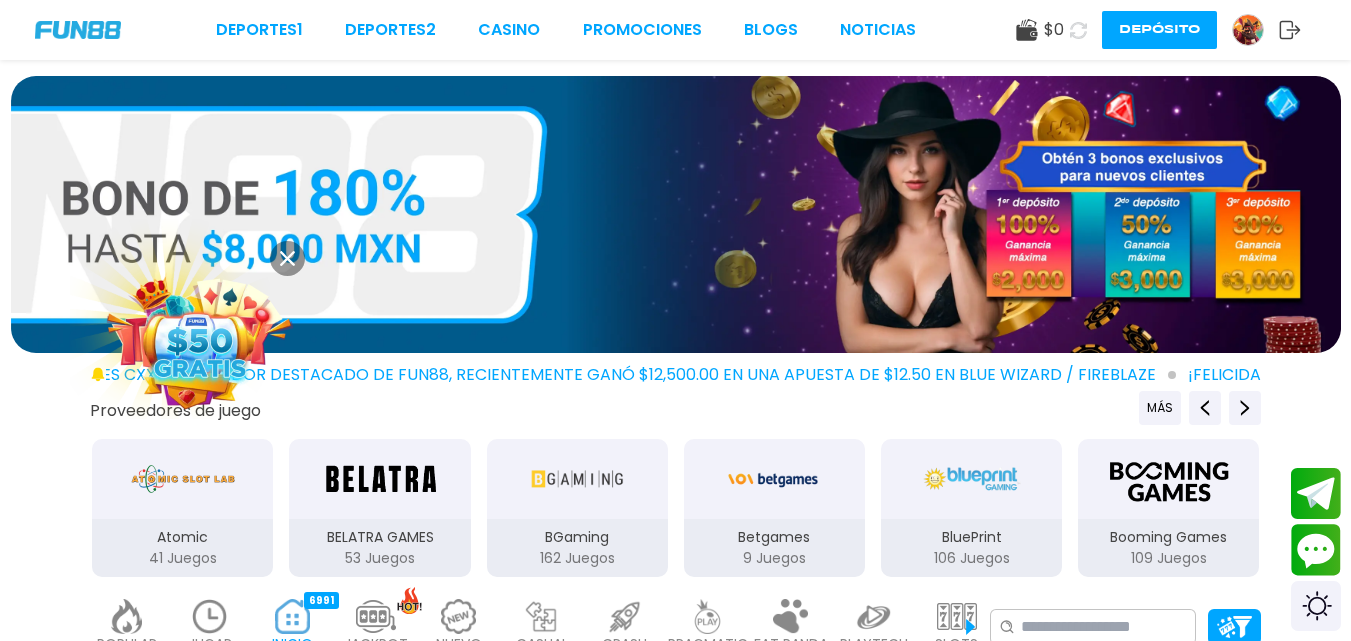 click 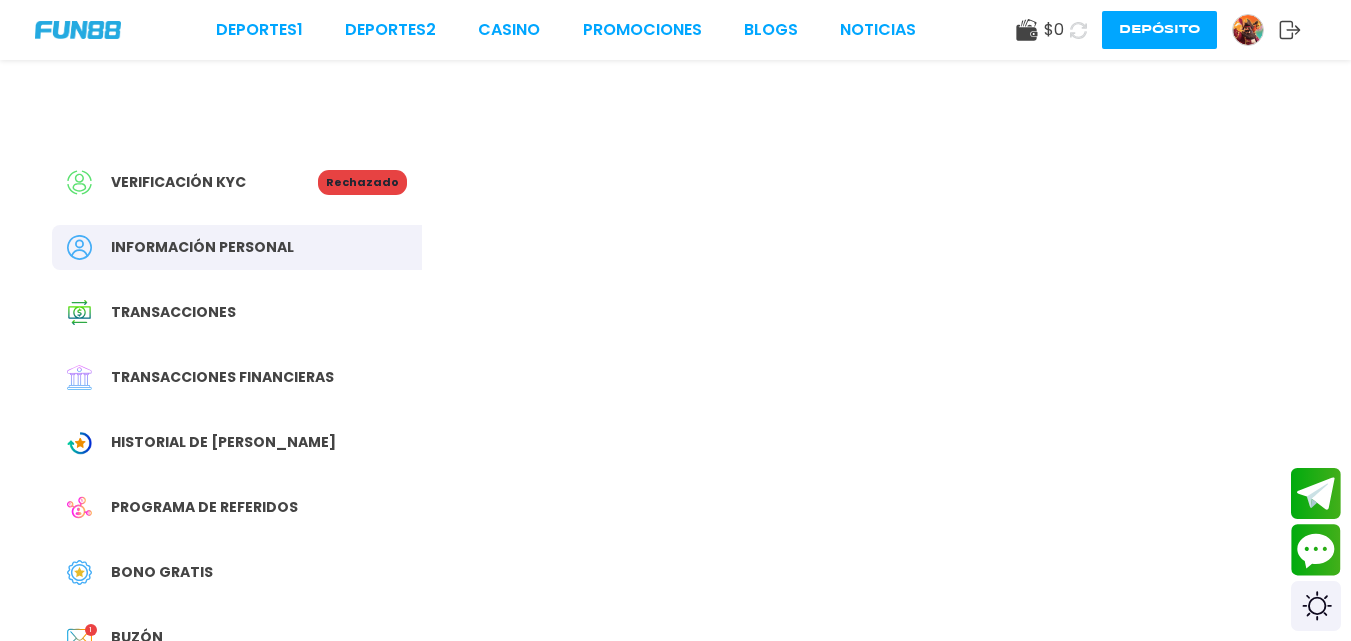 click at bounding box center [1248, 30] 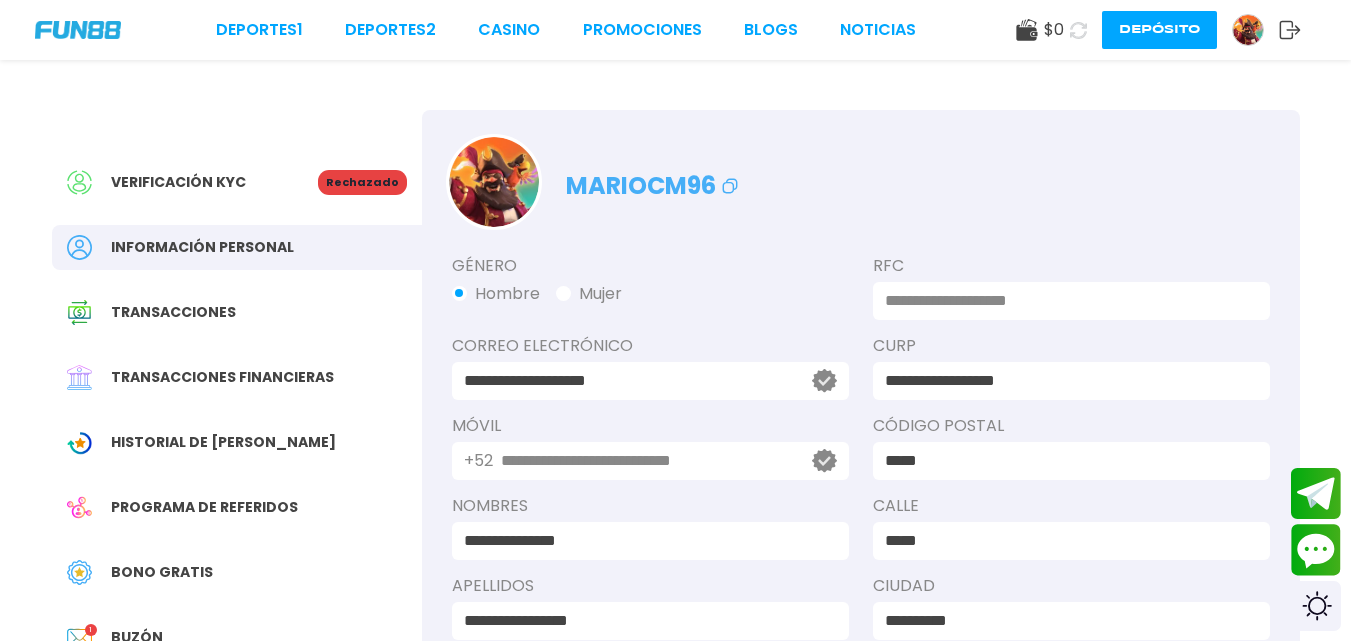 click at bounding box center [1248, 30] 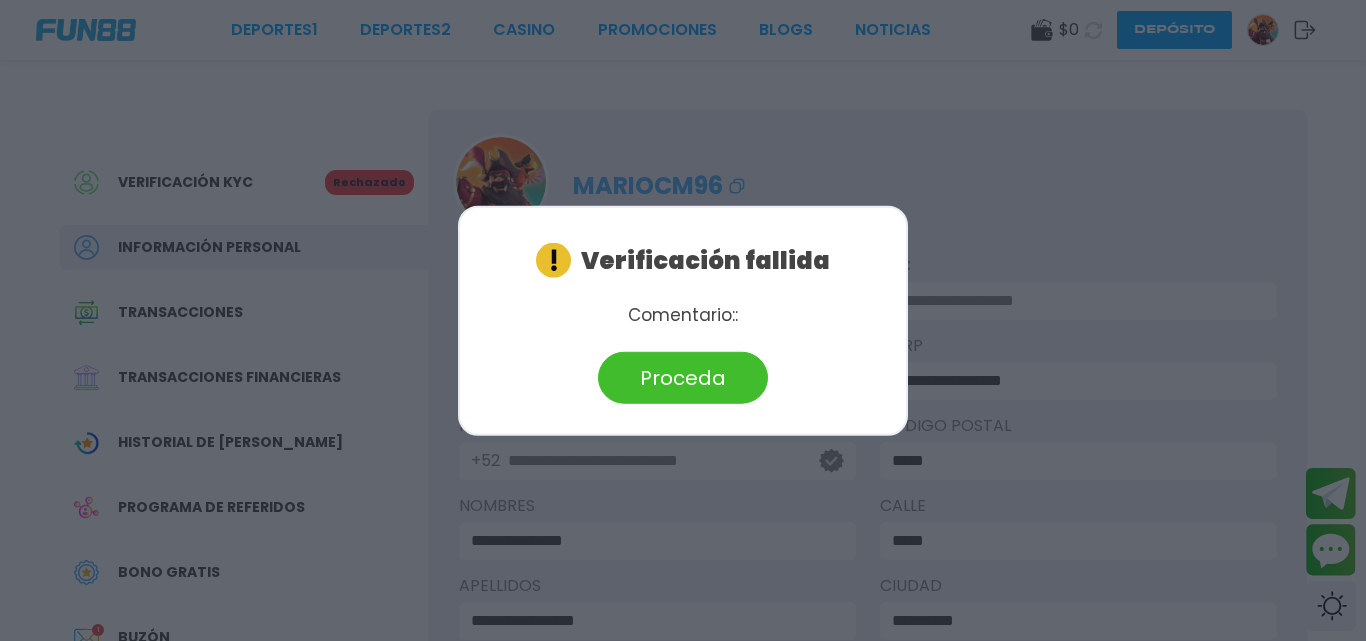 click at bounding box center [683, 320] 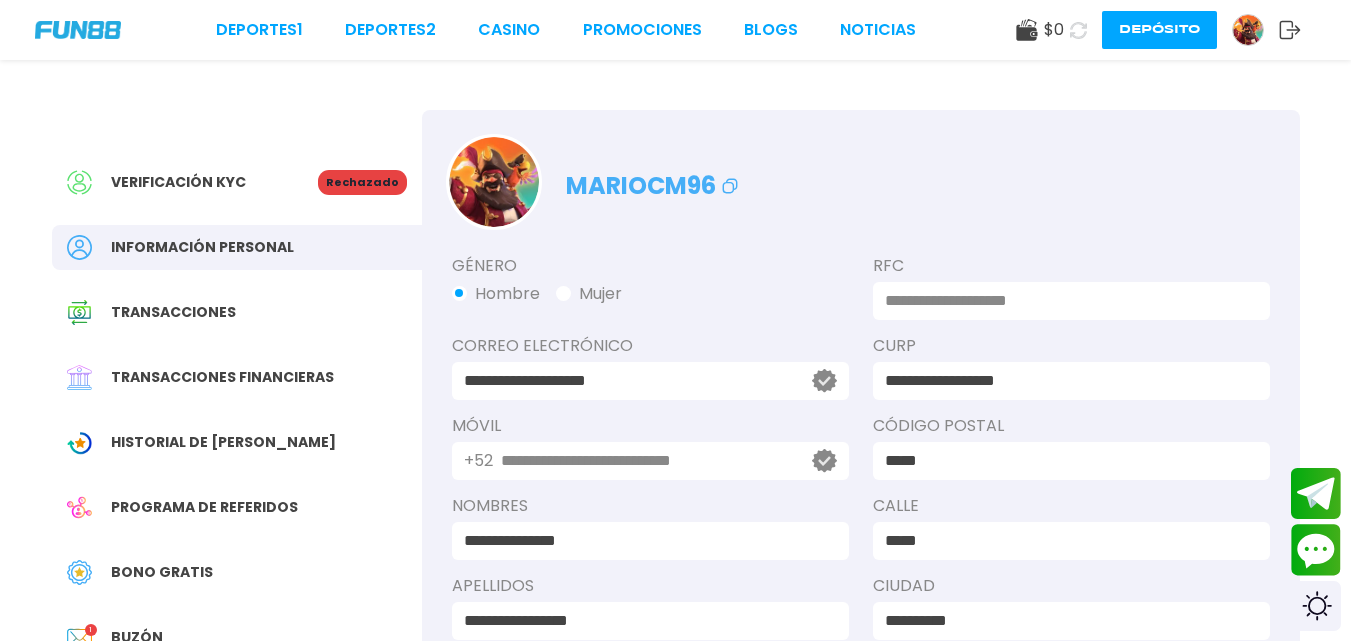 click on "Buzón 1" at bounding box center (237, 637) 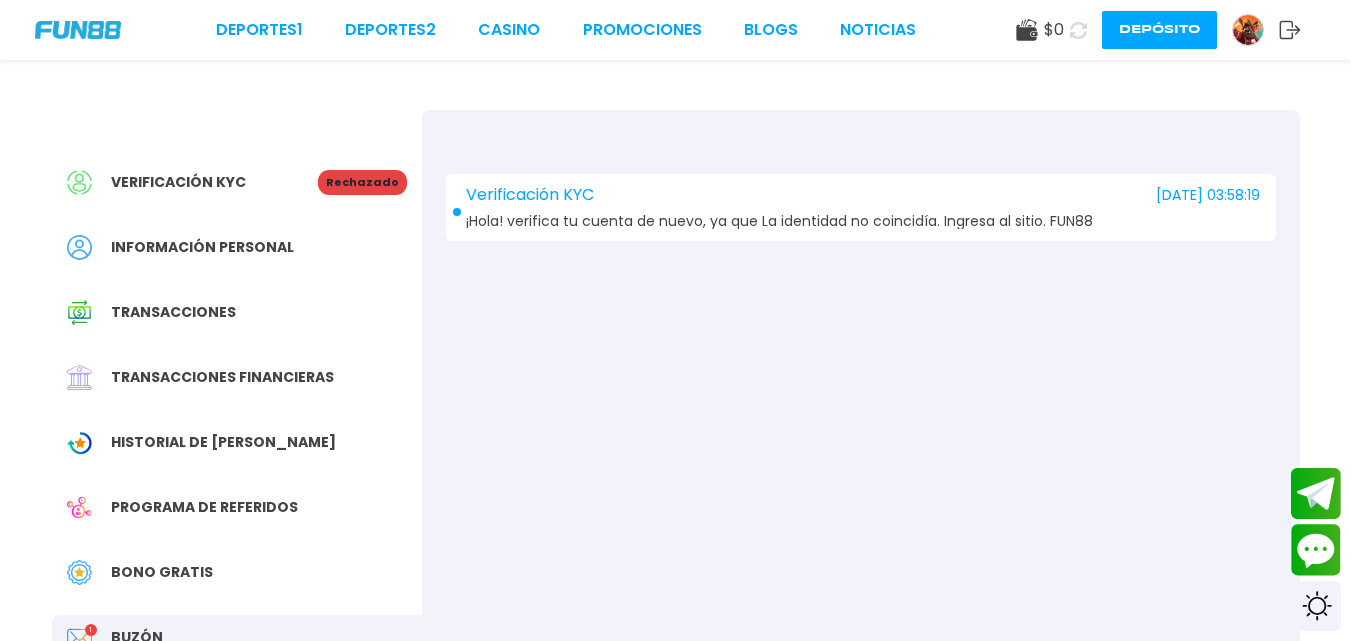 click on "Información personal" at bounding box center (237, 247) 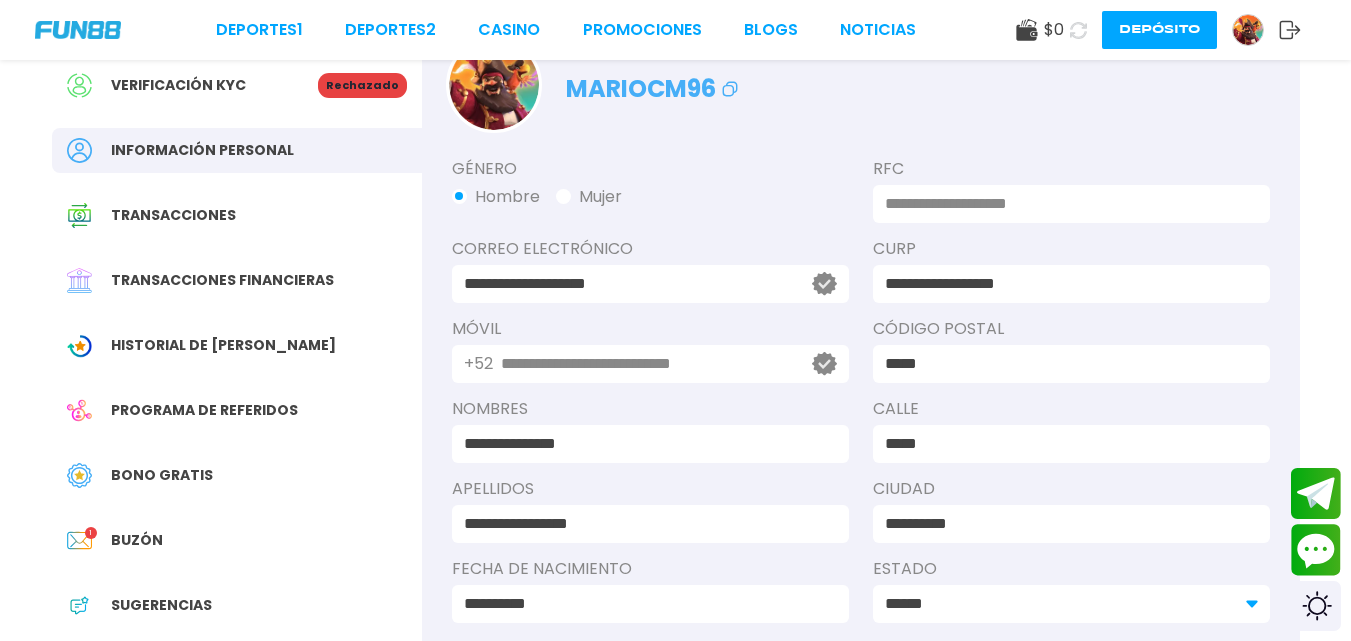 scroll, scrollTop: 217, scrollLeft: 0, axis: vertical 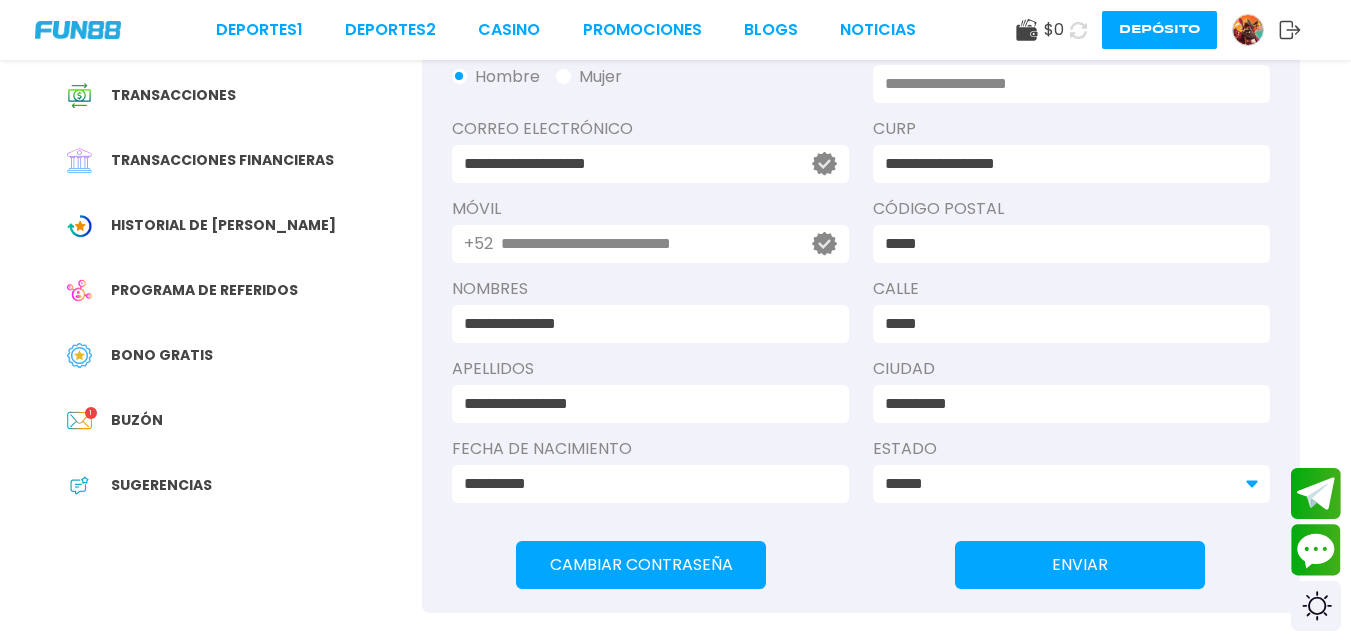 click on "**********" at bounding box center [644, 484] 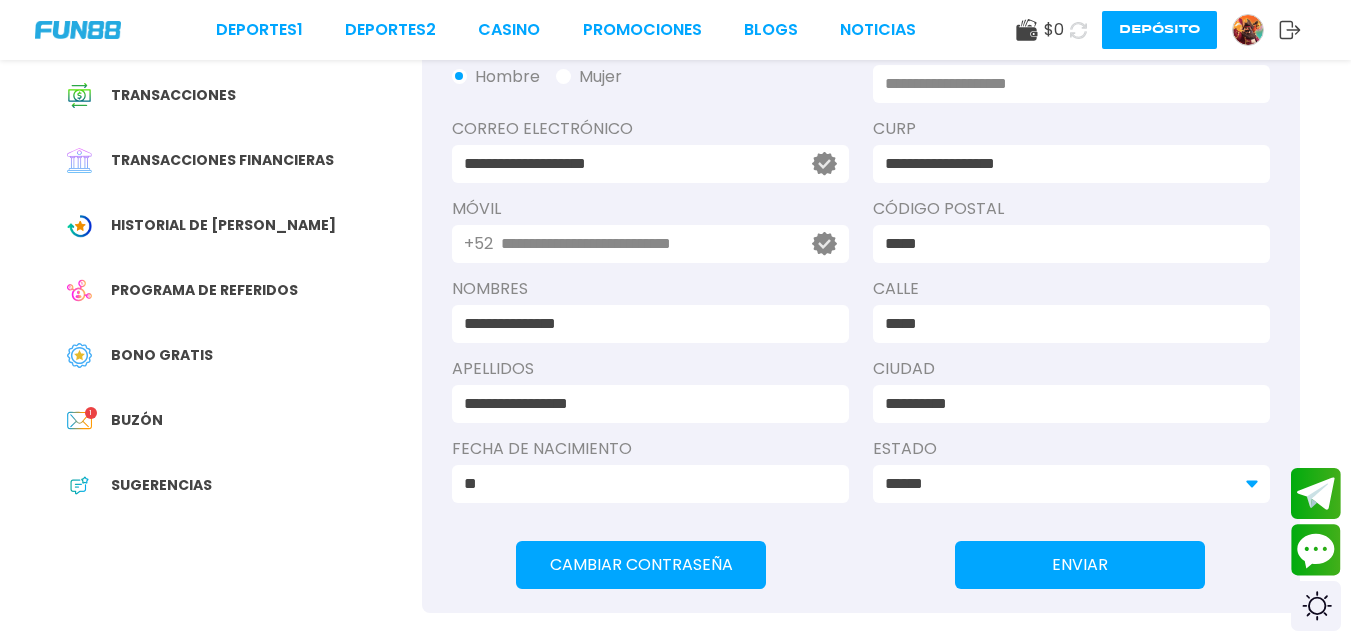 type on "*" 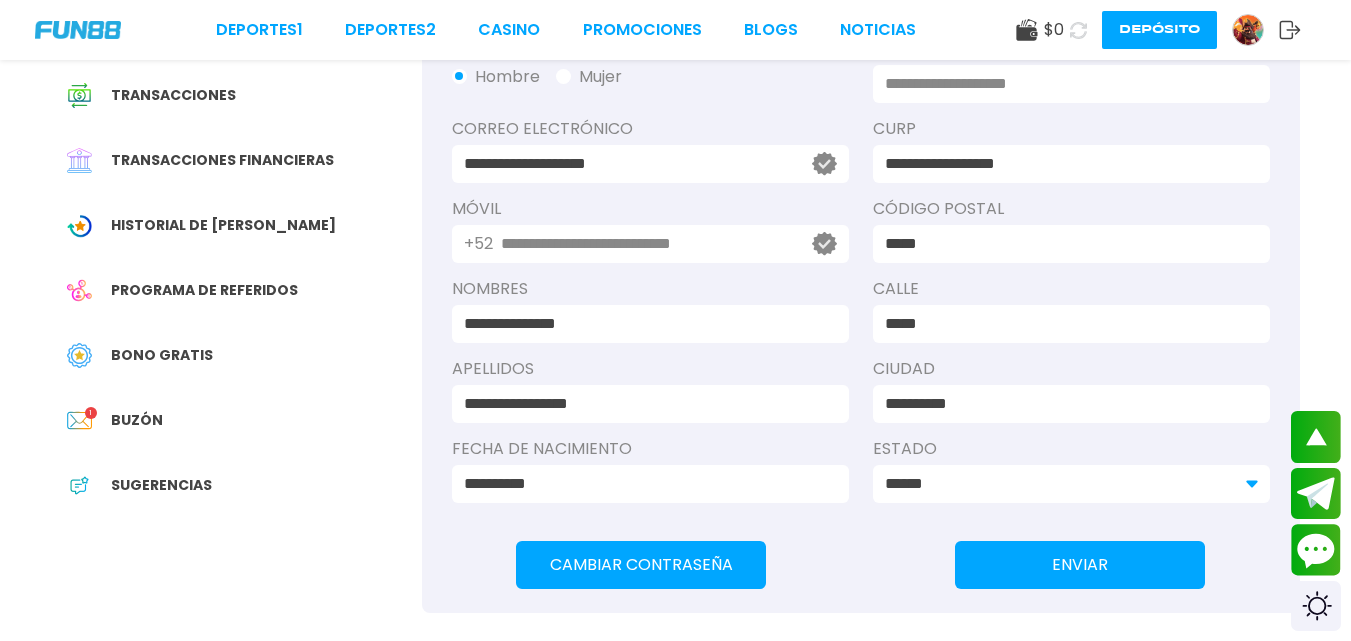 scroll, scrollTop: 117, scrollLeft: 0, axis: vertical 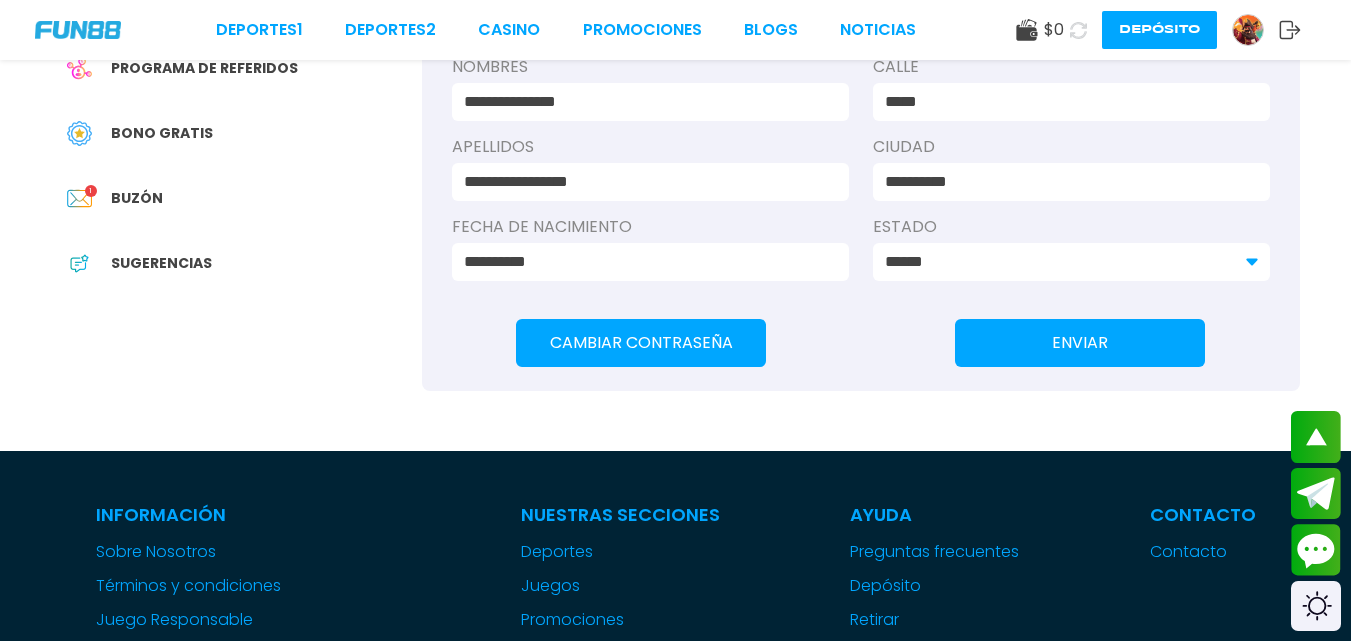 type on "**********" 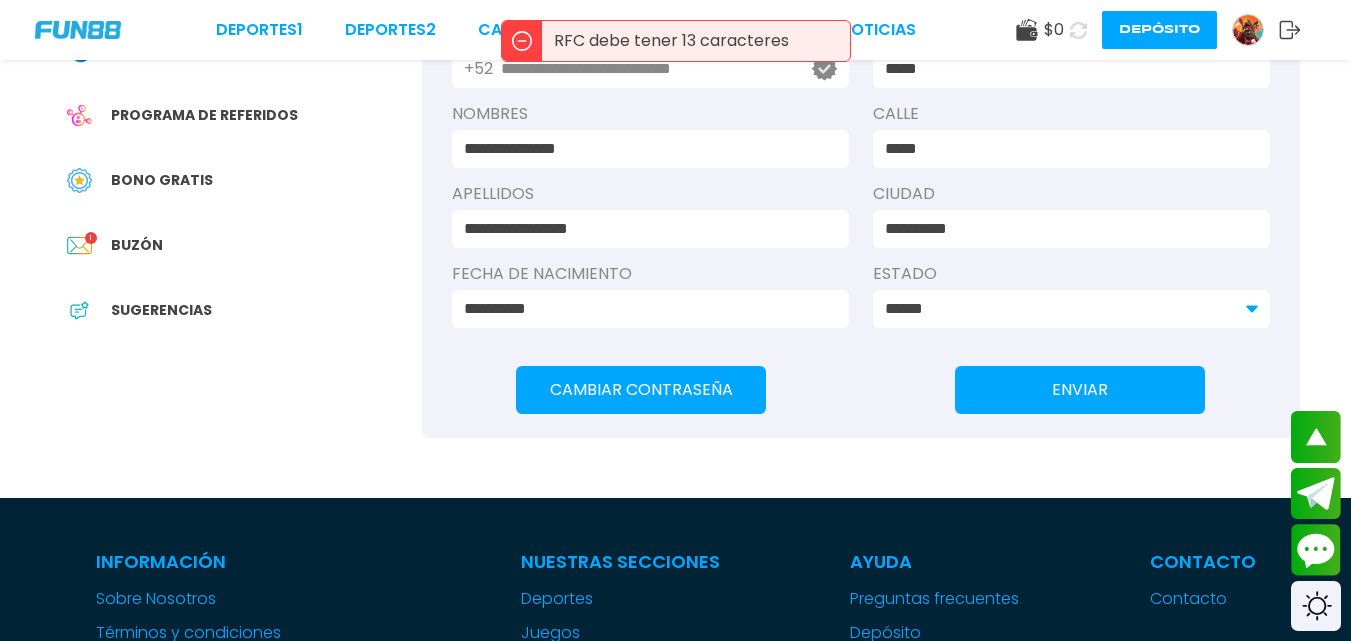 scroll, scrollTop: 0, scrollLeft: 0, axis: both 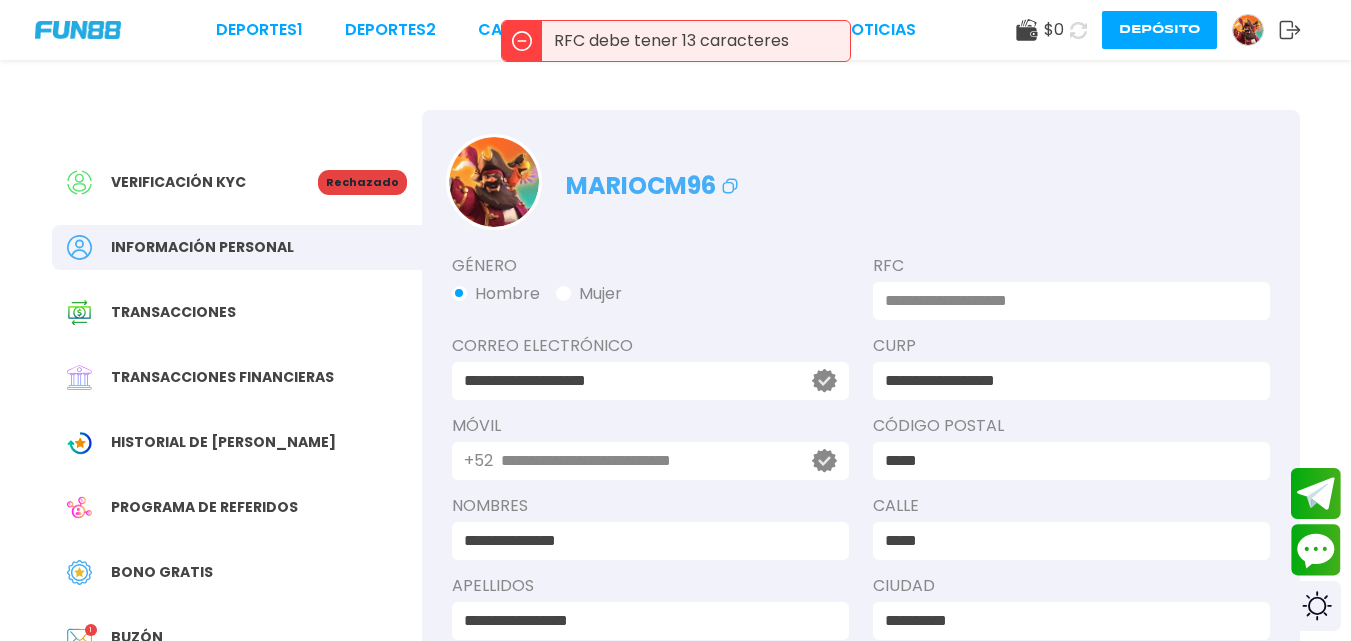 click at bounding box center (1065, 301) 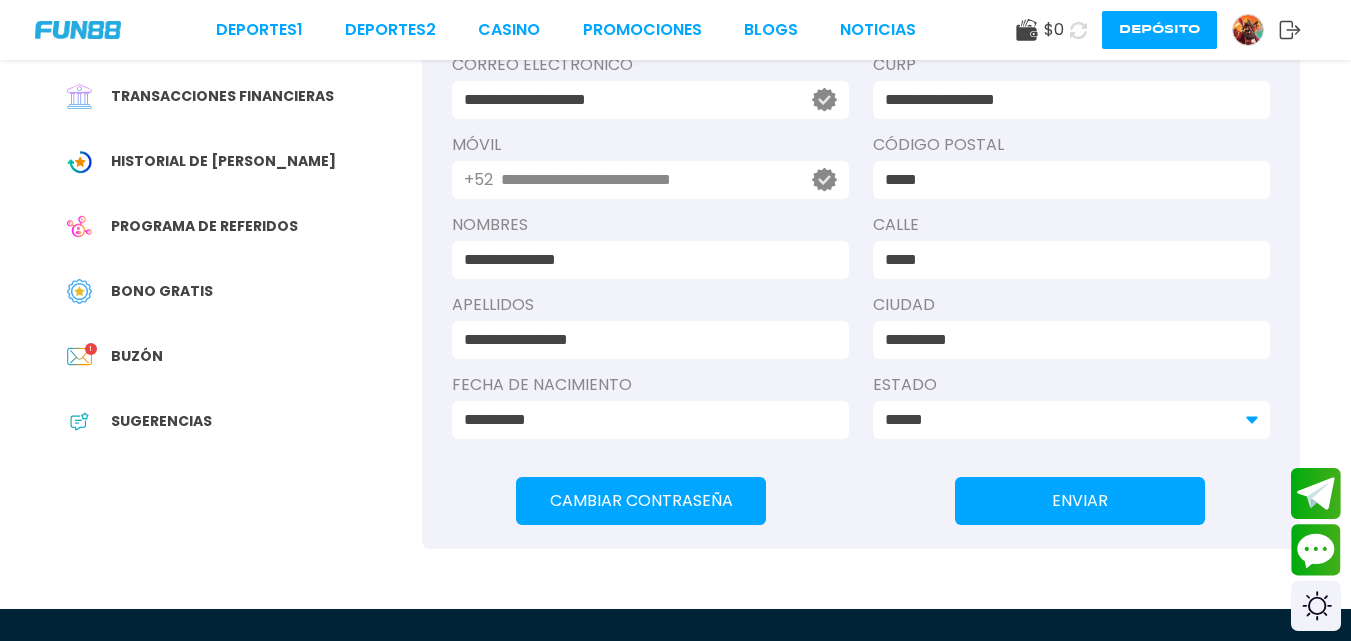 scroll, scrollTop: 466, scrollLeft: 0, axis: vertical 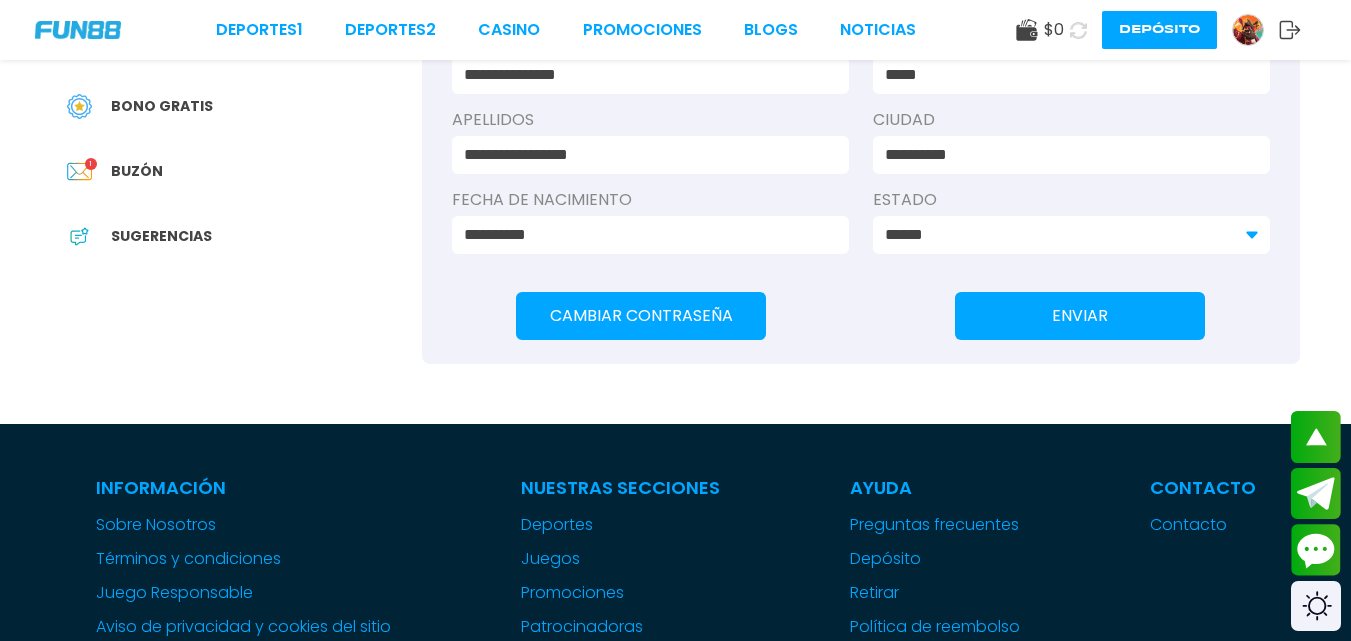 type on "**********" 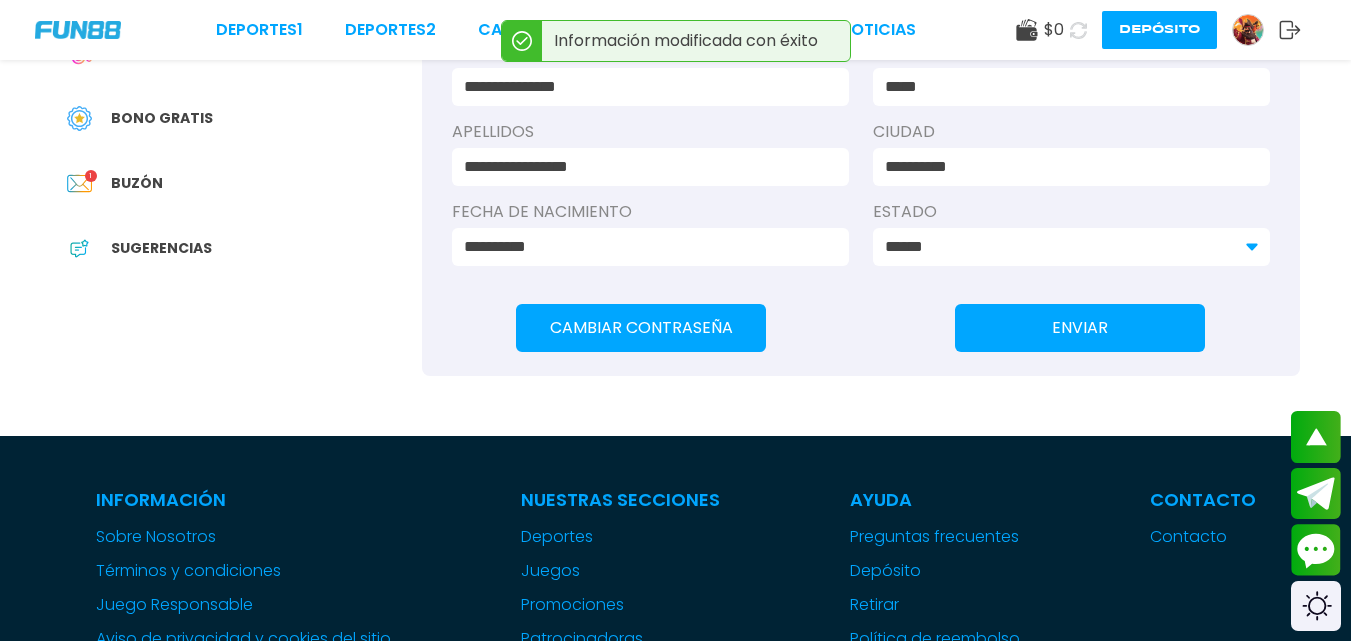 scroll, scrollTop: 0, scrollLeft: 0, axis: both 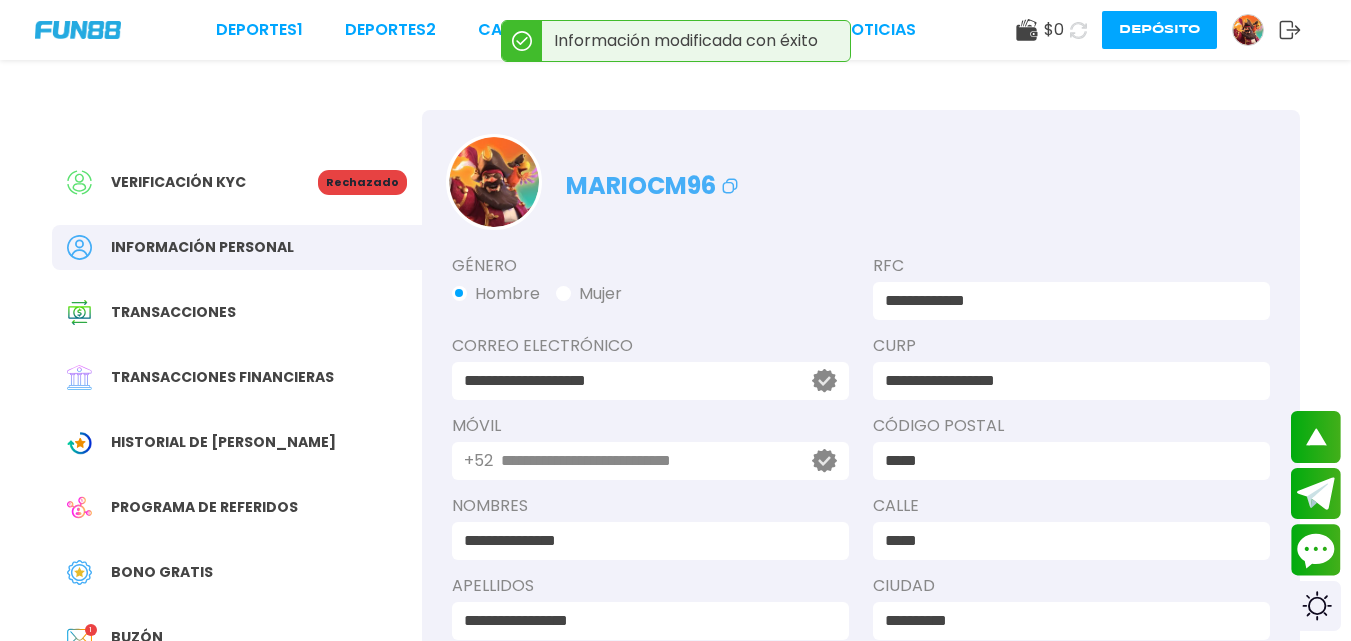 click on "Rechazado" at bounding box center (362, 182) 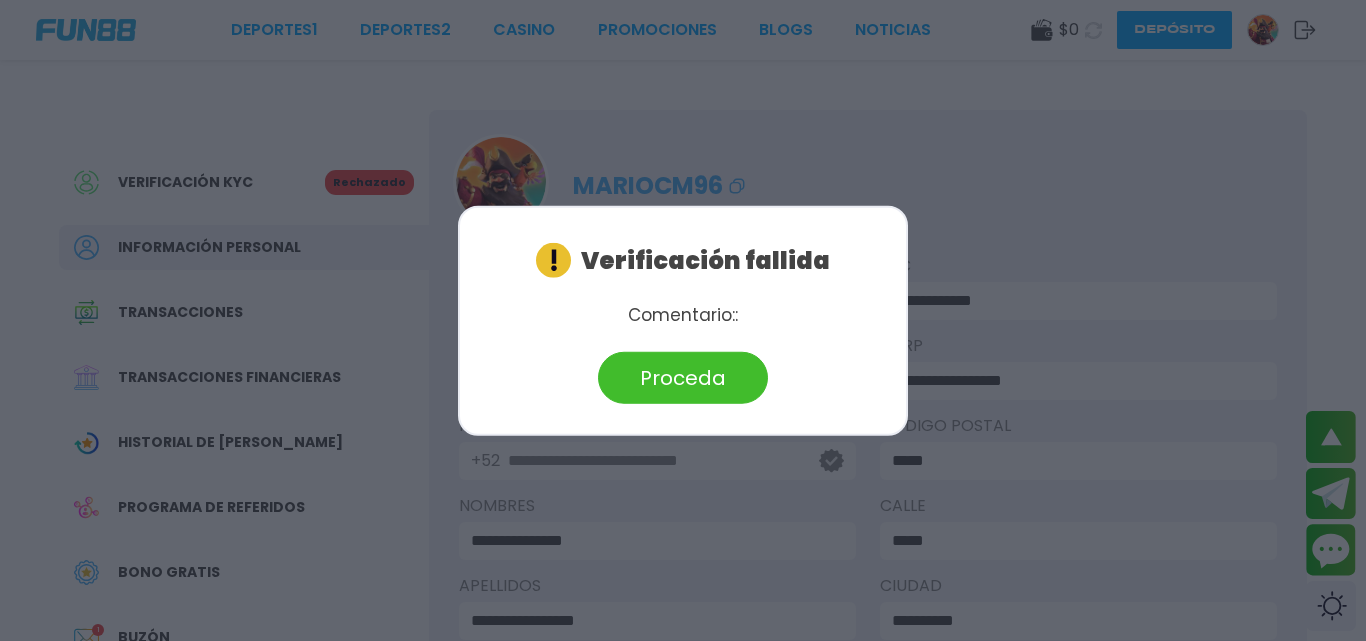 click on "Proceda" at bounding box center (683, 378) 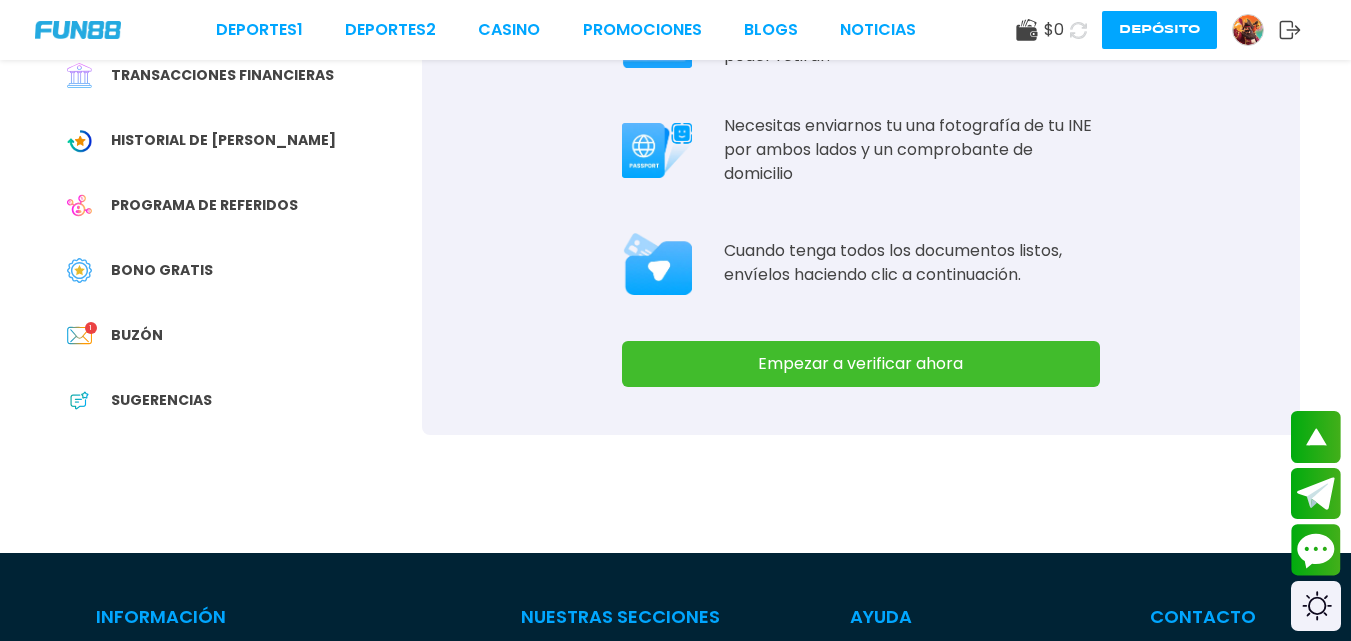 scroll, scrollTop: 308, scrollLeft: 0, axis: vertical 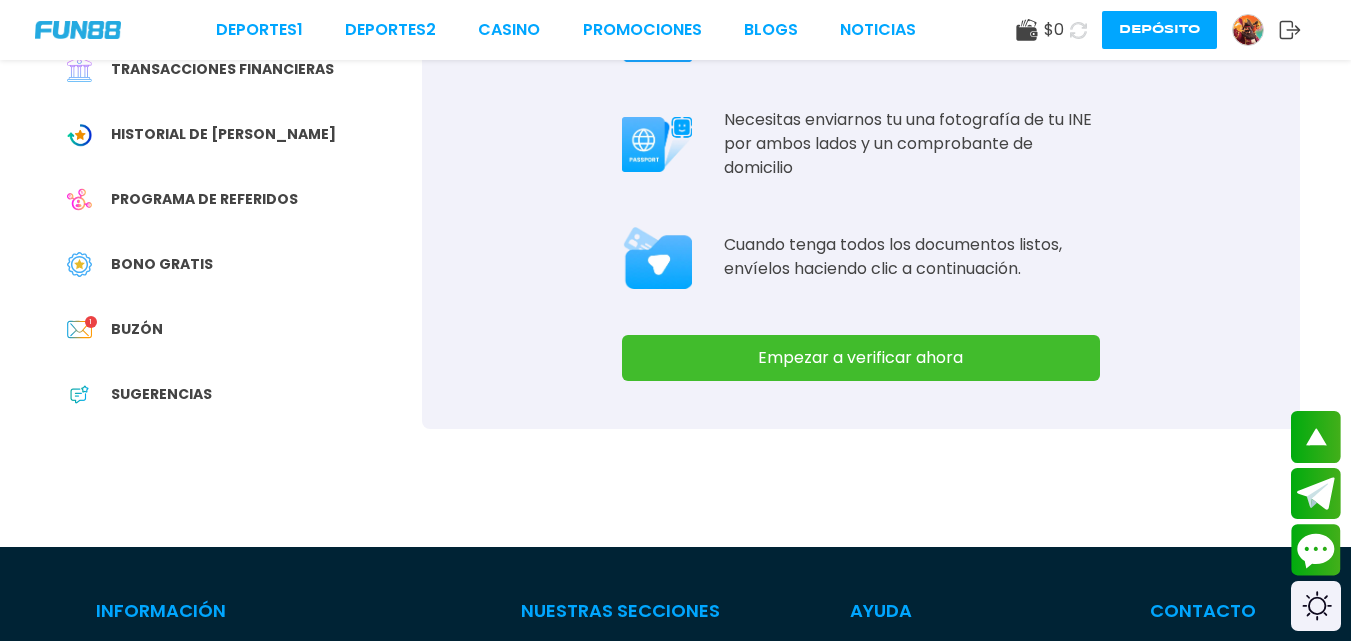 click on "Empezar a verificar ahora" at bounding box center [861, 358] 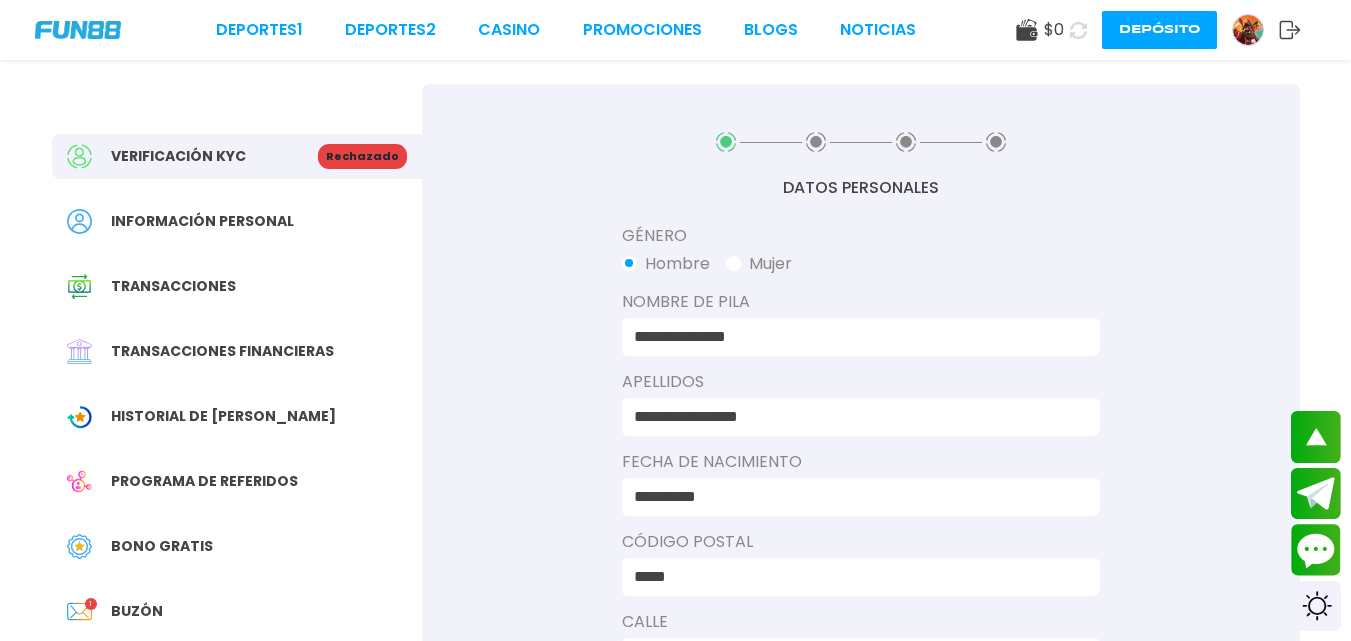 scroll, scrollTop: 0, scrollLeft: 0, axis: both 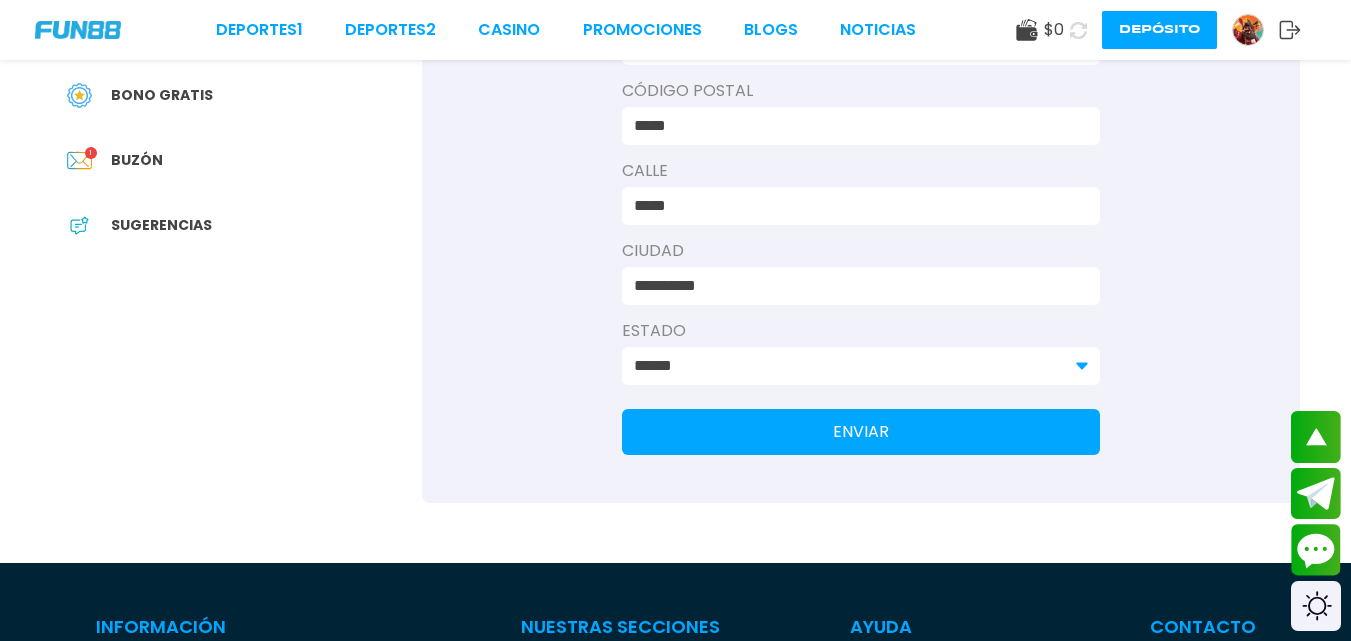 click on "**********" at bounding box center (861, 68) 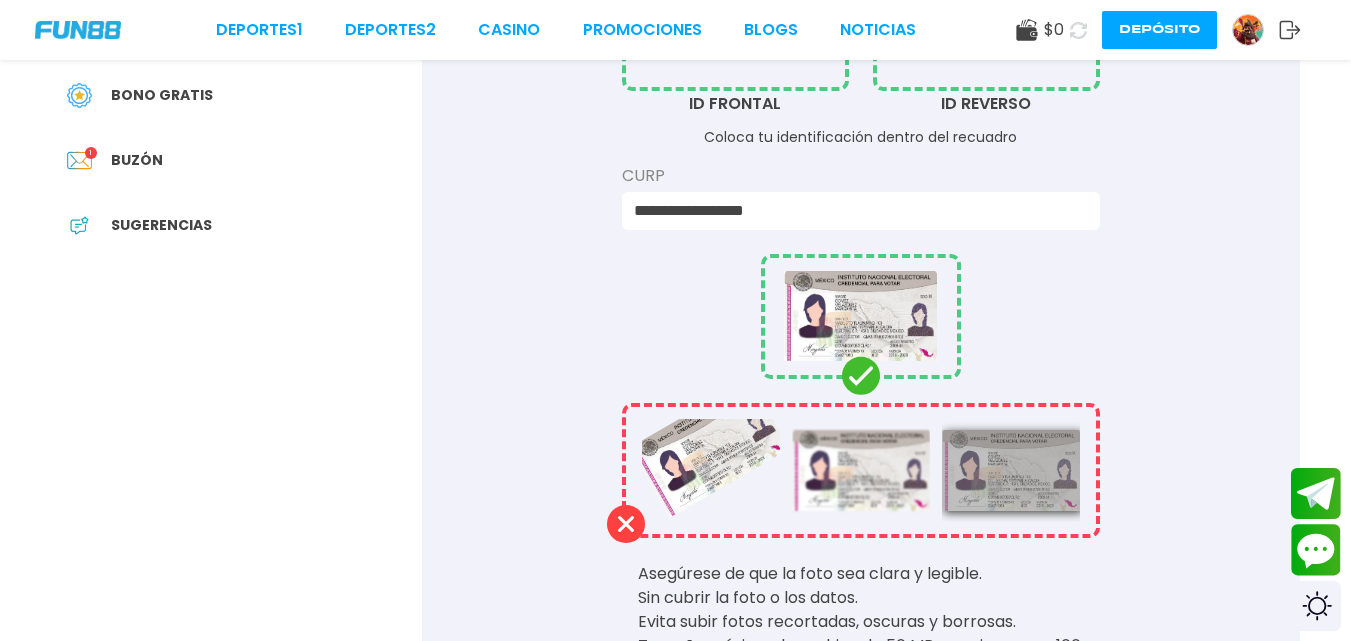 scroll, scrollTop: 0, scrollLeft: 0, axis: both 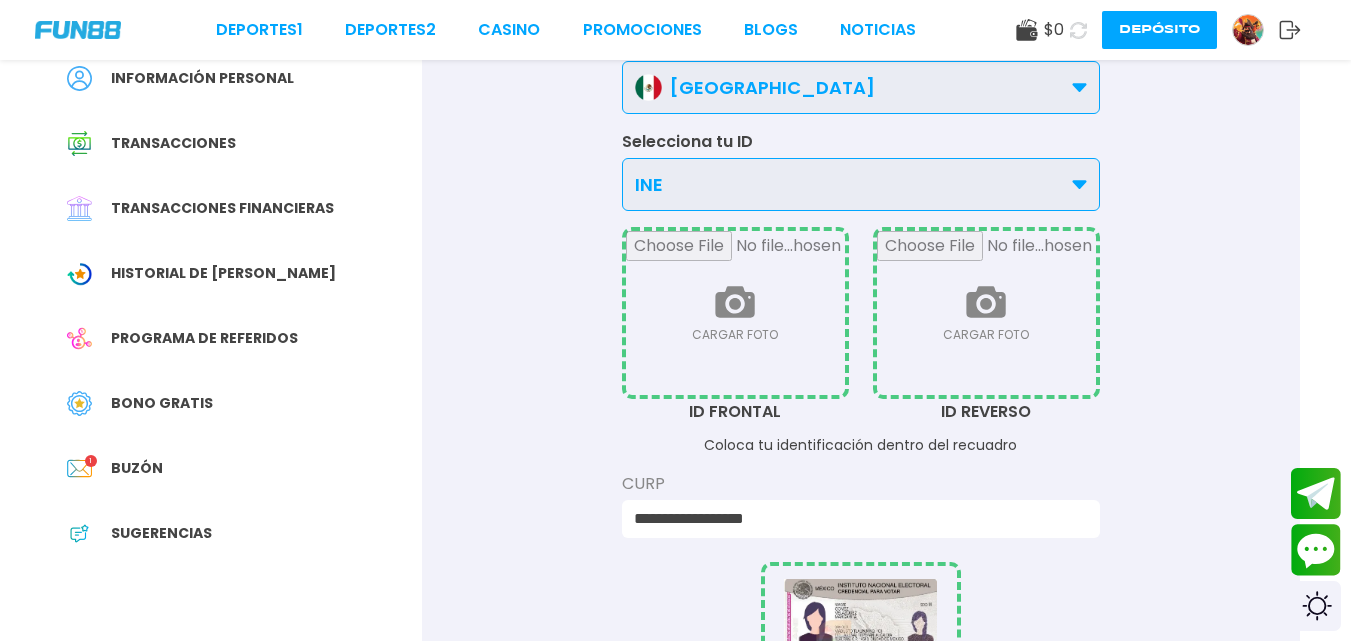 click at bounding box center [735, 313] 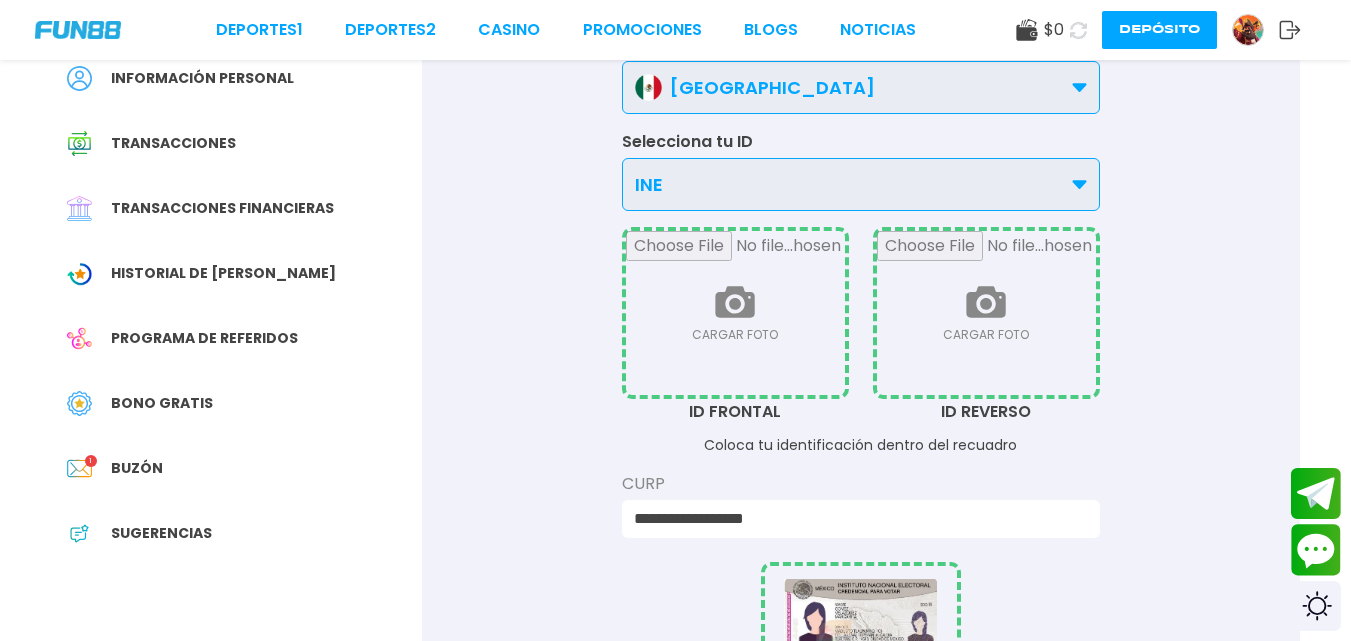 type on "**********" 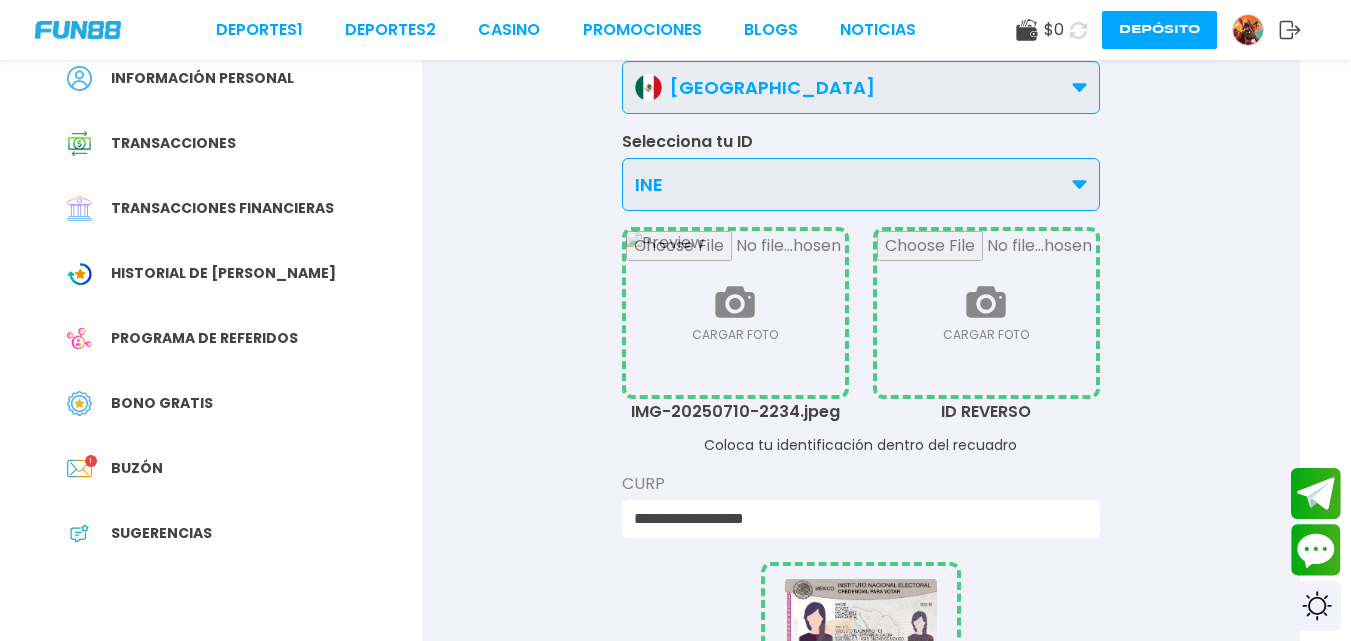 click at bounding box center [986, 313] 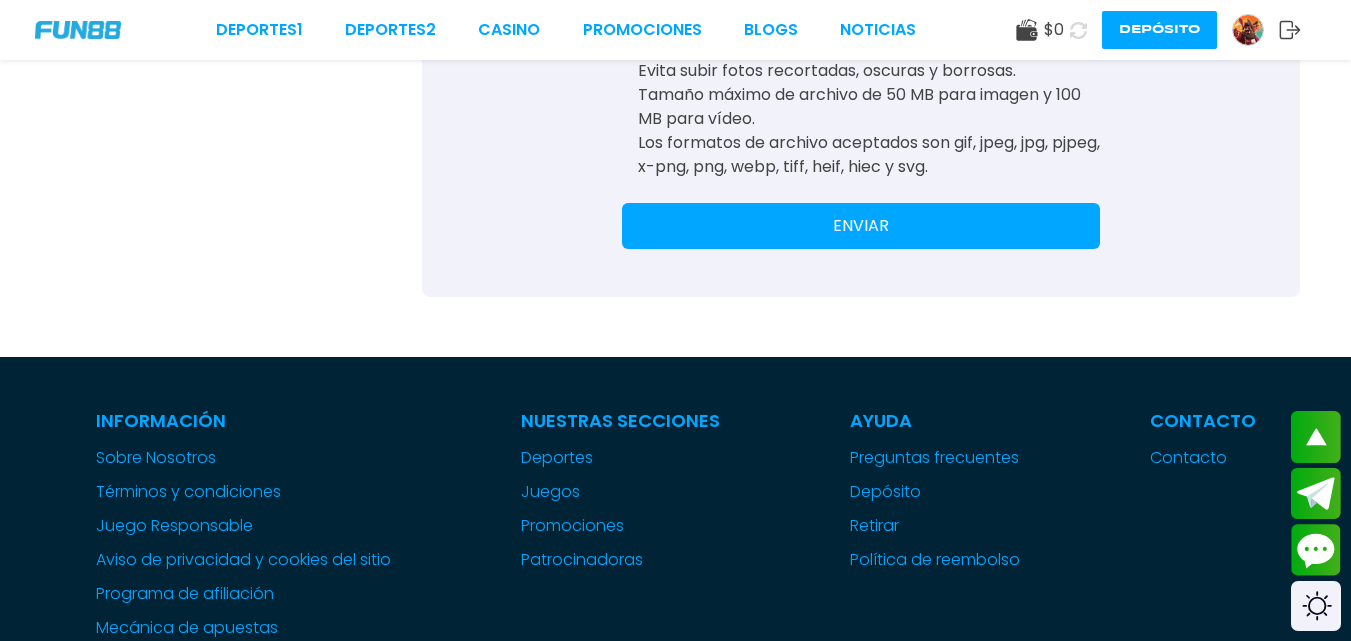 scroll, scrollTop: 1021, scrollLeft: 0, axis: vertical 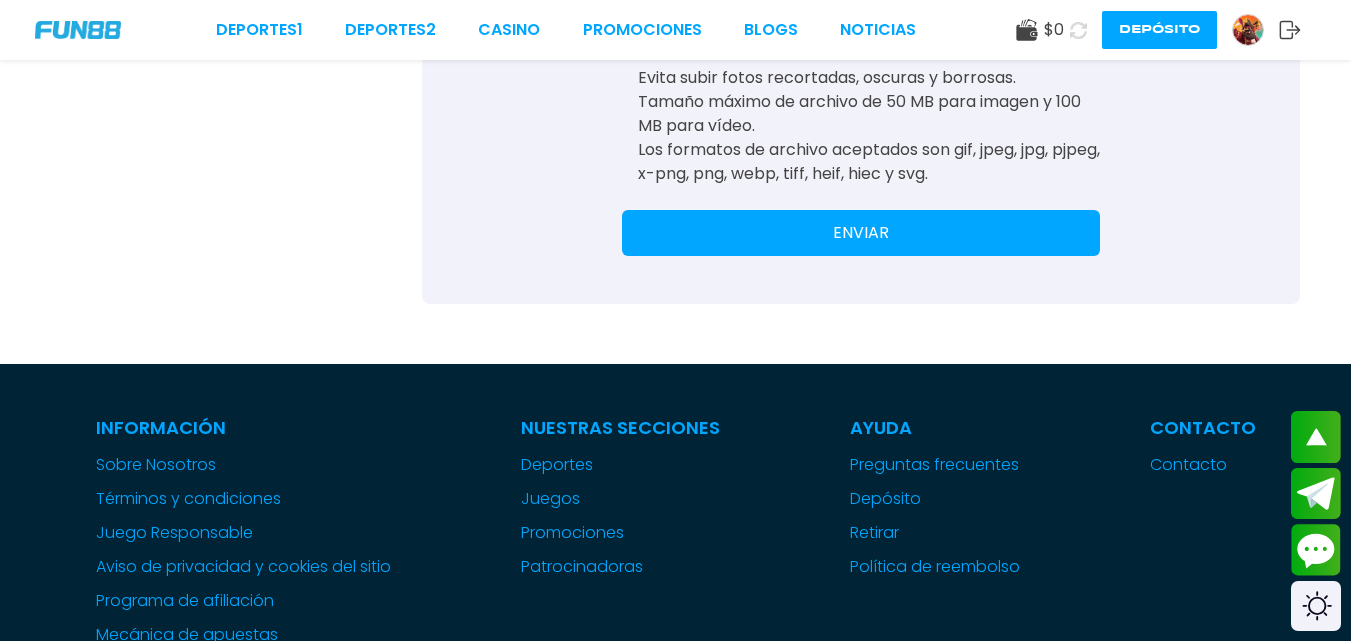 click on "ENVIAR" at bounding box center [861, 233] 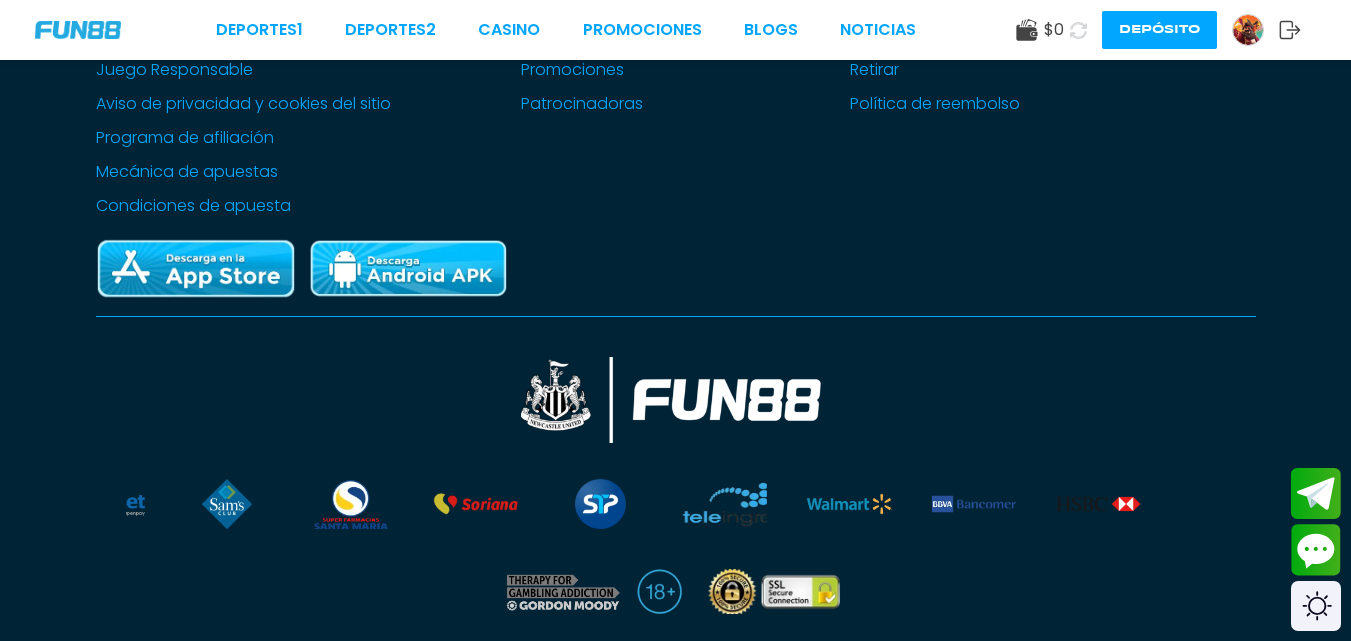 scroll, scrollTop: 0, scrollLeft: 0, axis: both 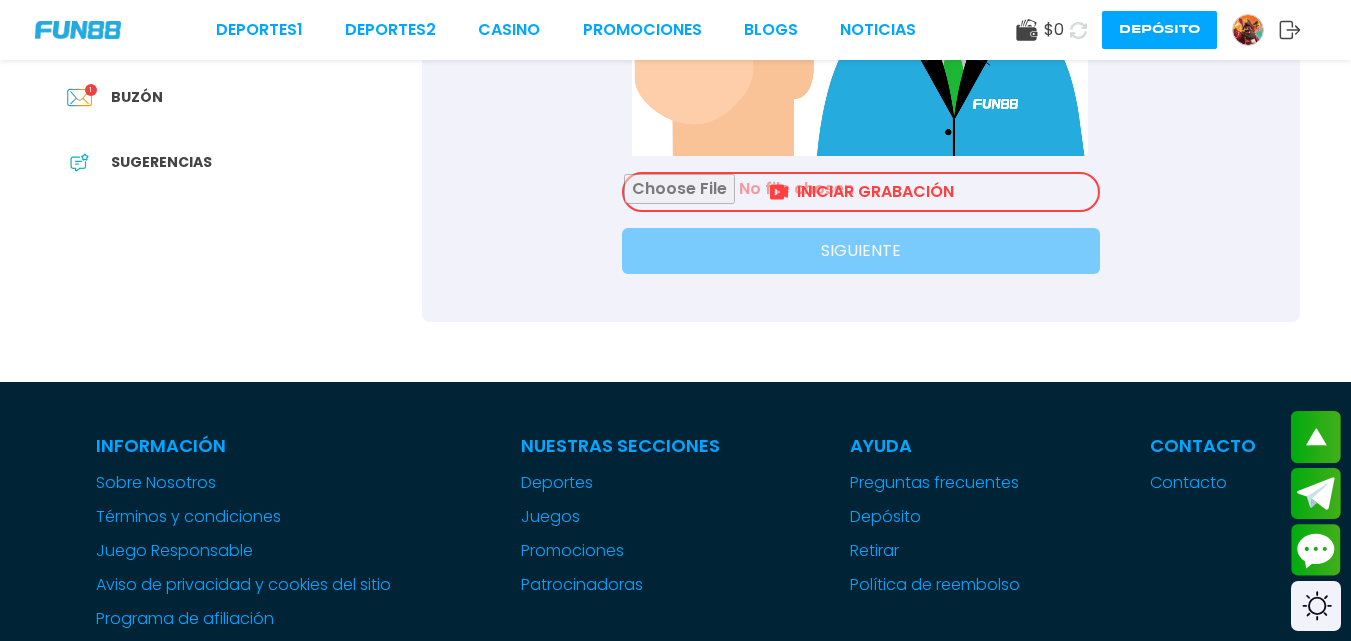 click at bounding box center [861, 192] 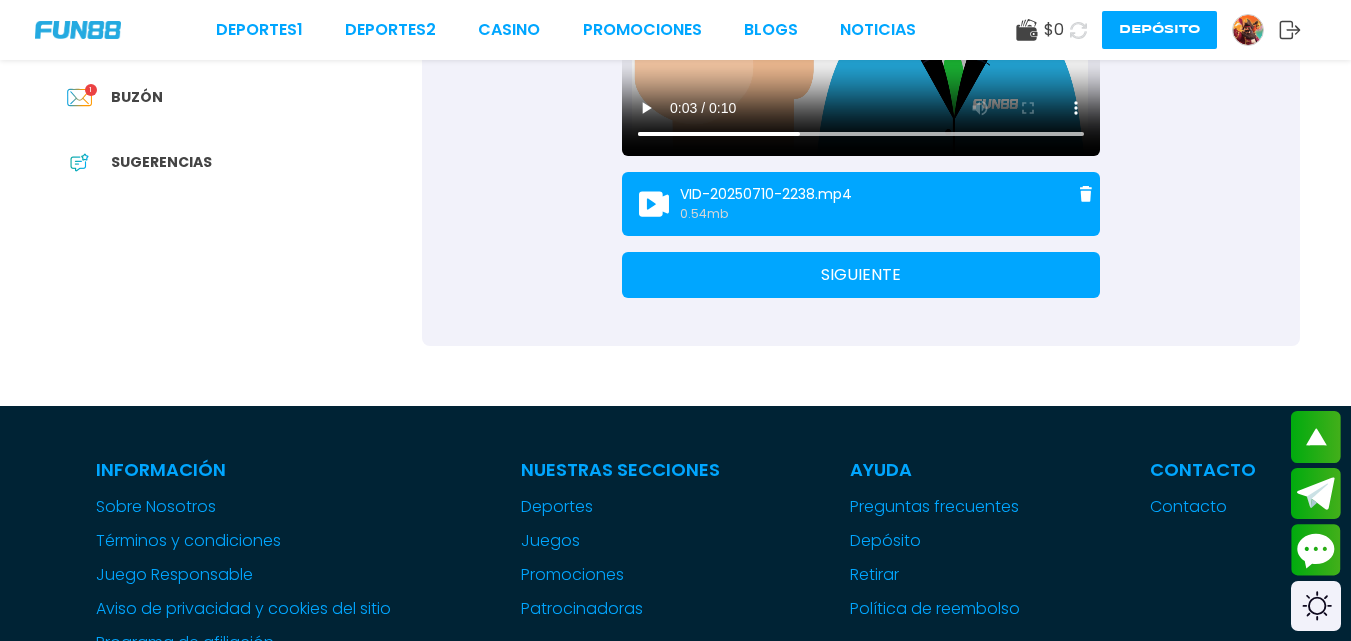 click on "SIGUIENTE" at bounding box center [861, 275] 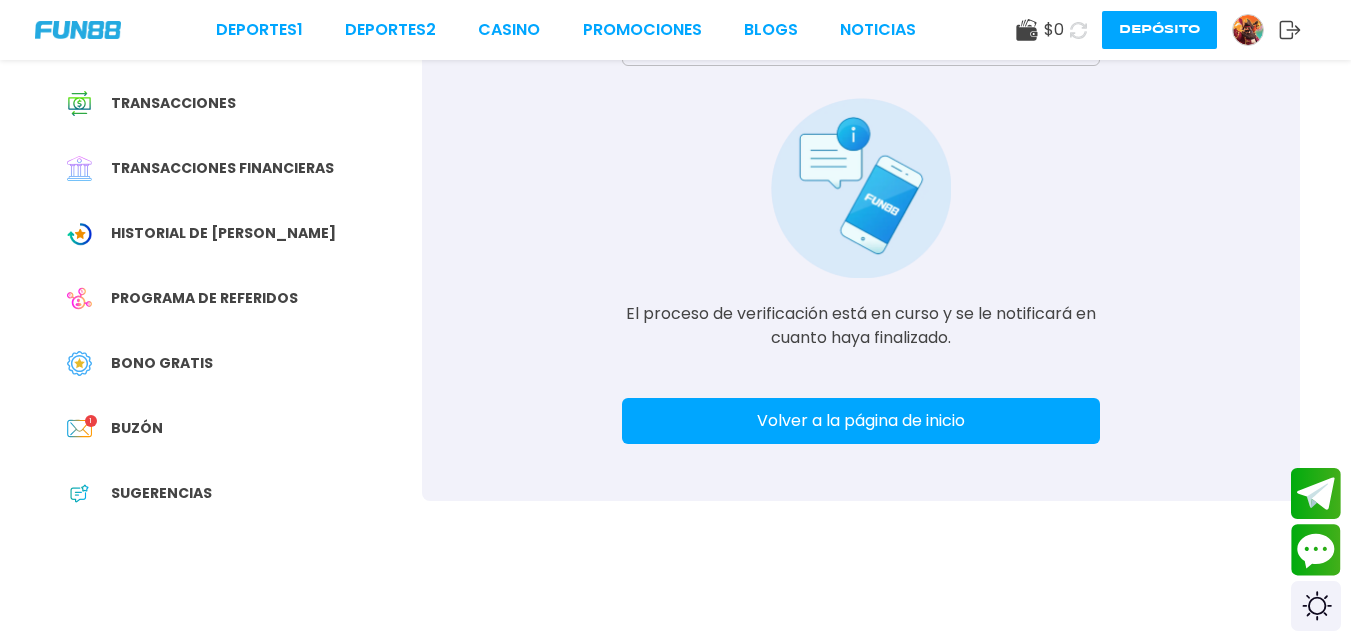 scroll, scrollTop: 215, scrollLeft: 0, axis: vertical 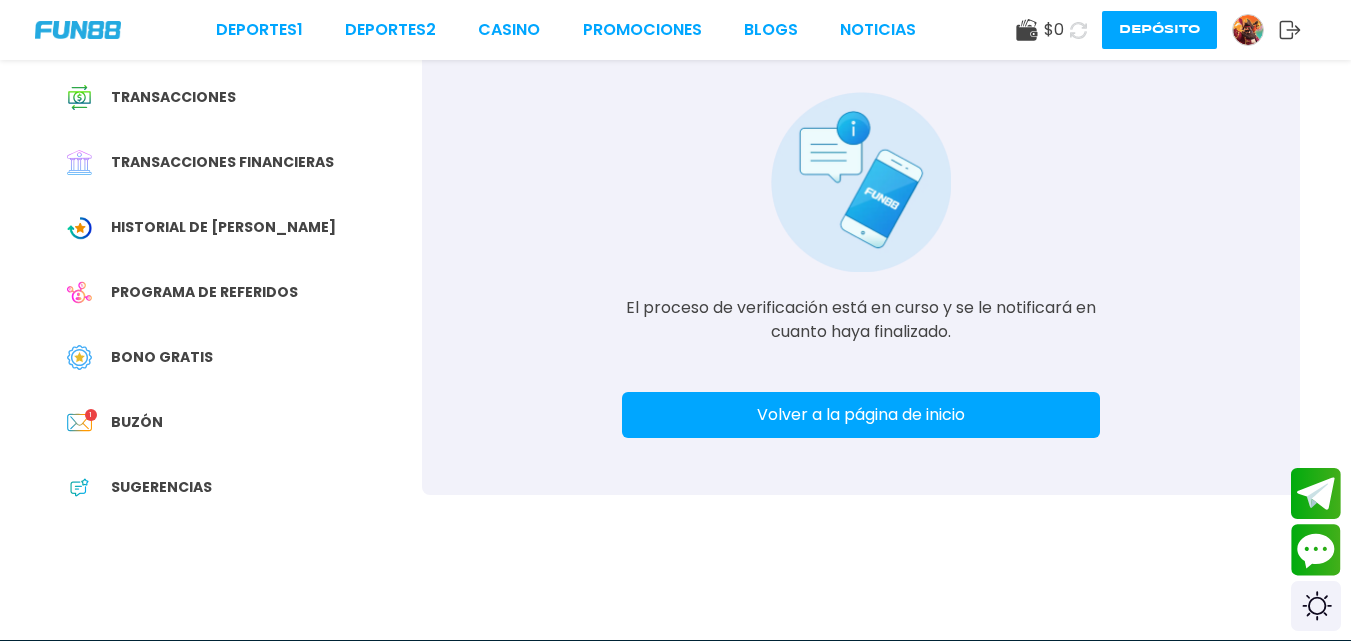 click on "Volver a la página de inicio" at bounding box center (861, 415) 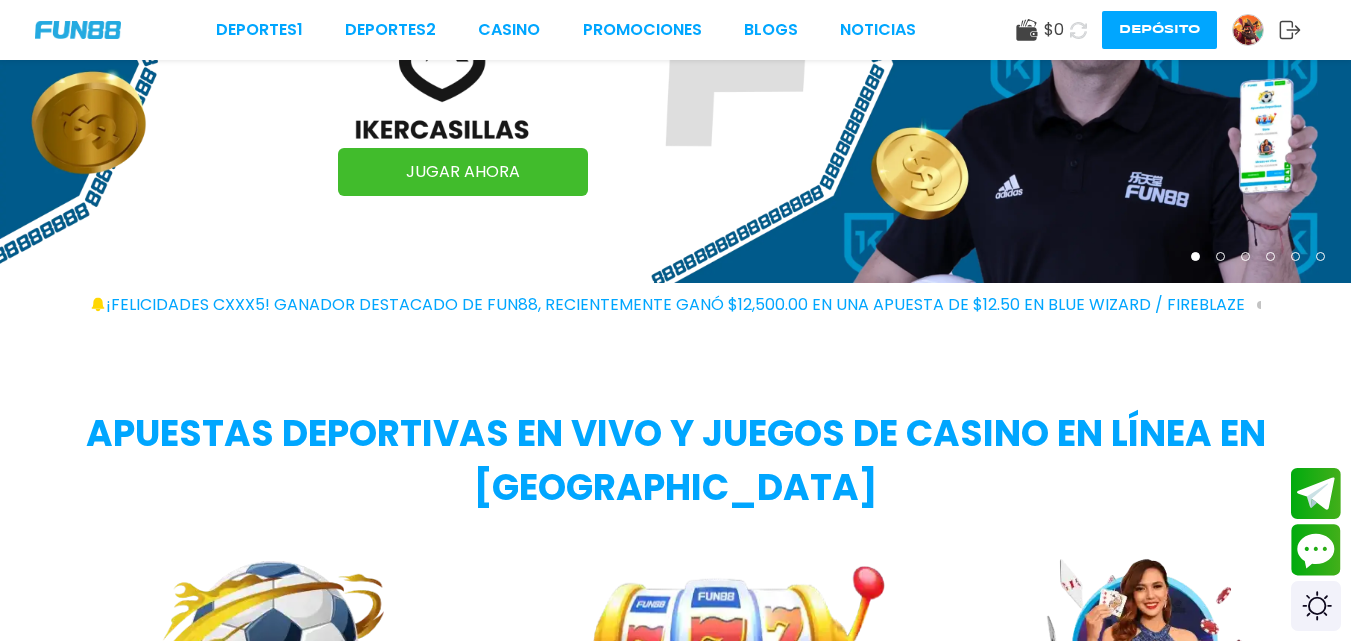 scroll, scrollTop: 0, scrollLeft: 0, axis: both 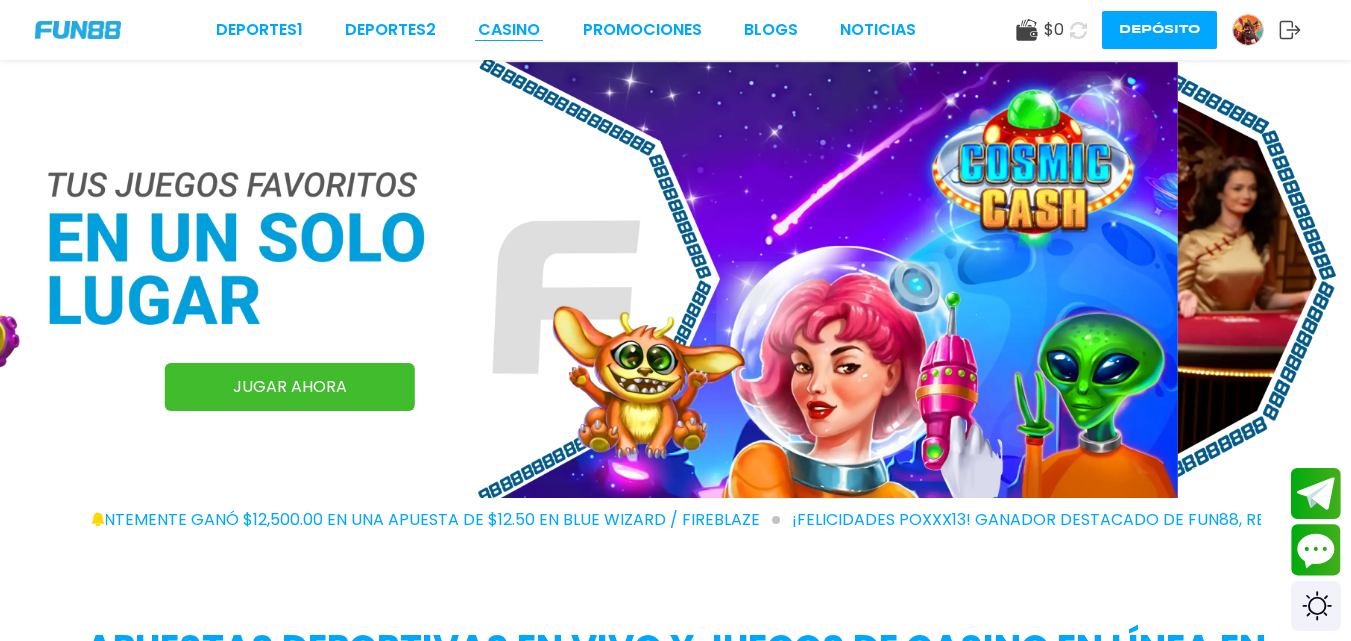 click on "CASINO" at bounding box center (509, 30) 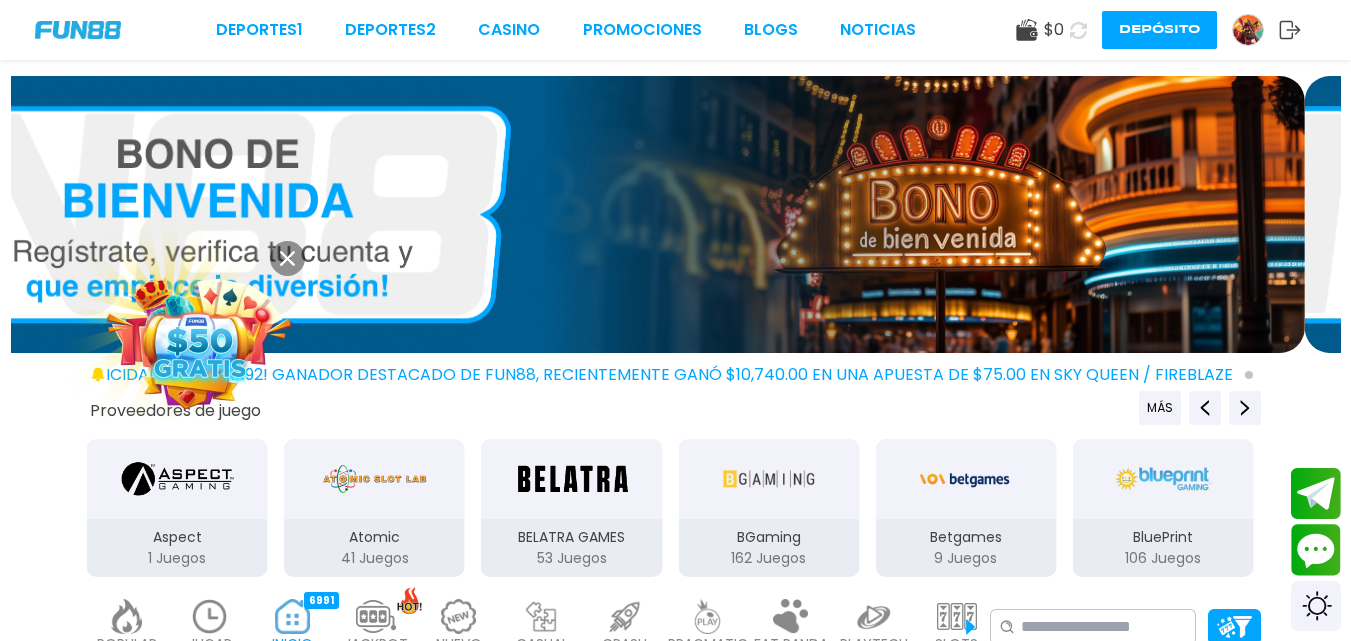 click at bounding box center [1248, 30] 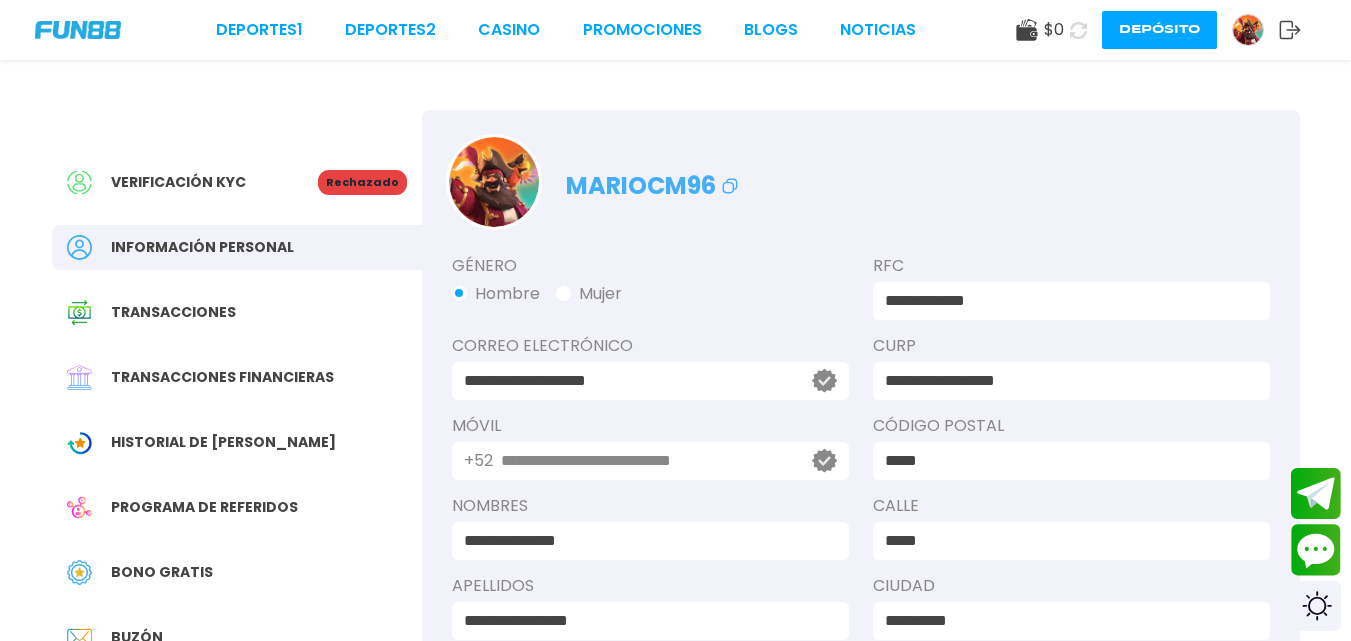 click on "Rechazado" at bounding box center [362, 182] 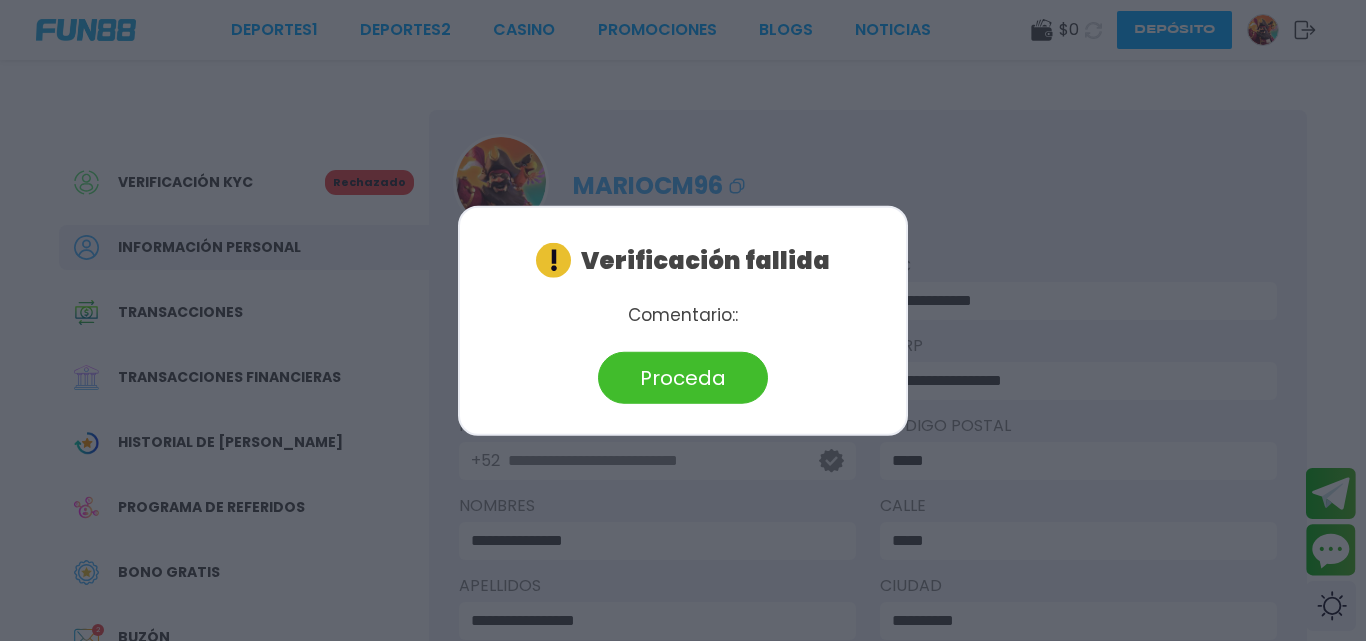click at bounding box center (683, 320) 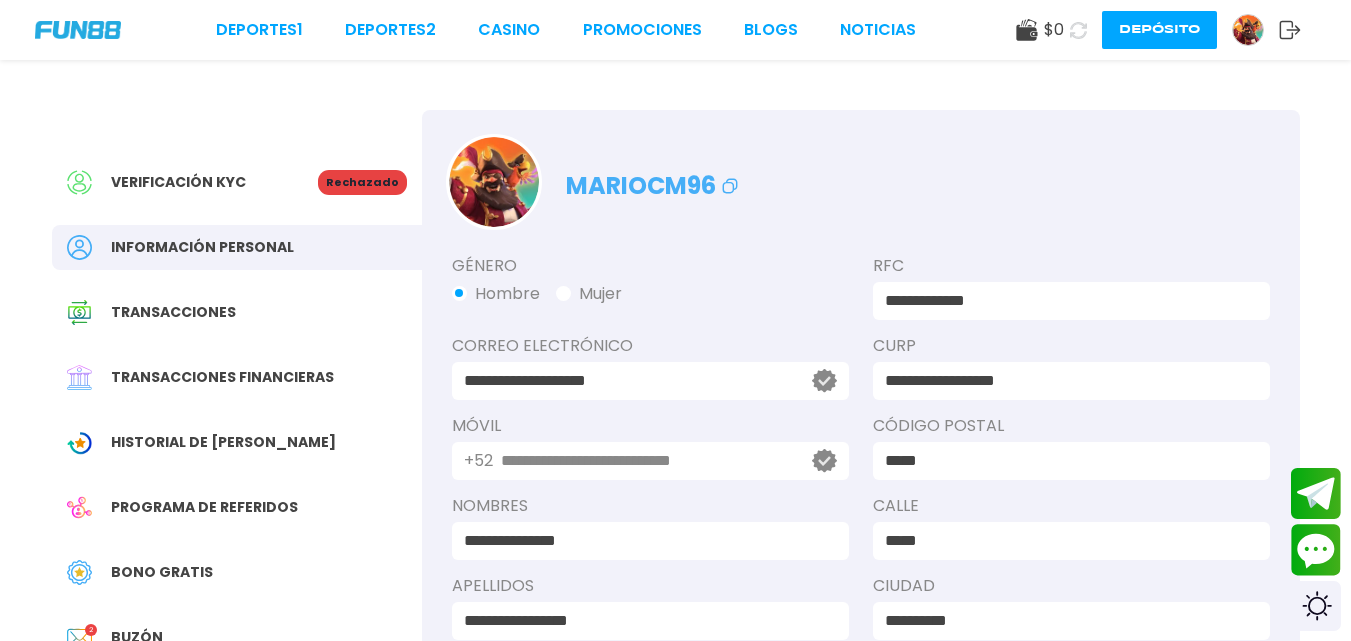 click on "Buzón" at bounding box center [137, 637] 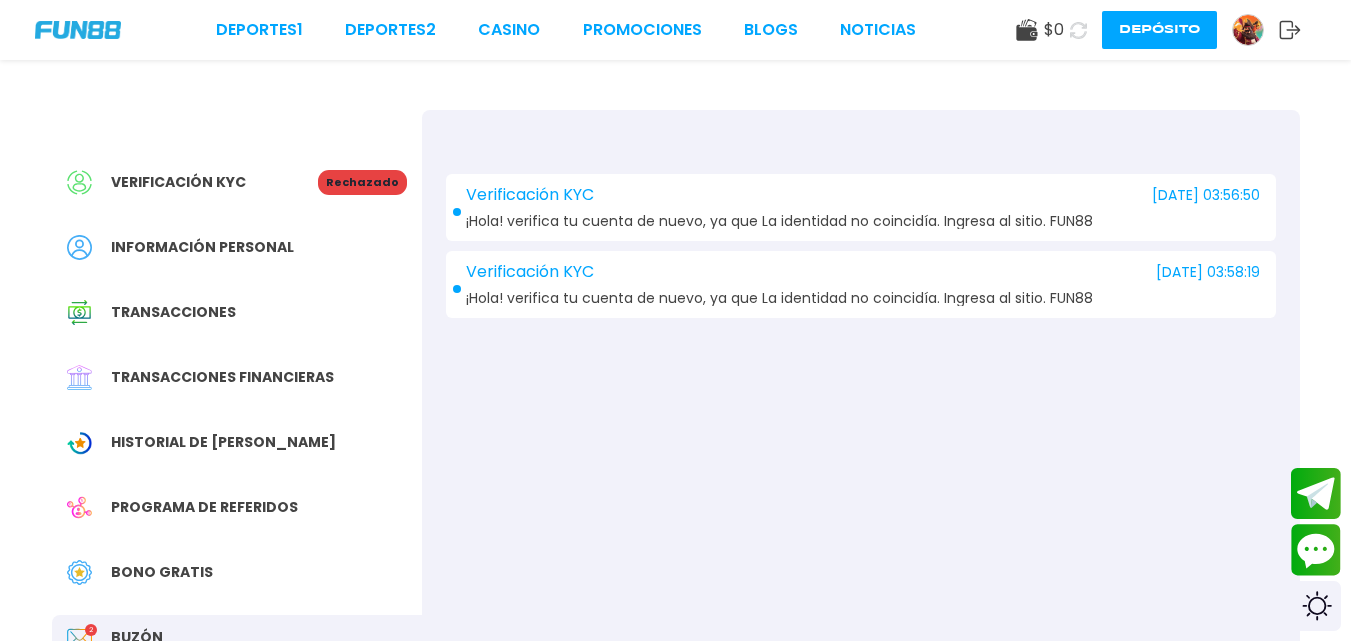 click on "Información personal" at bounding box center [202, 247] 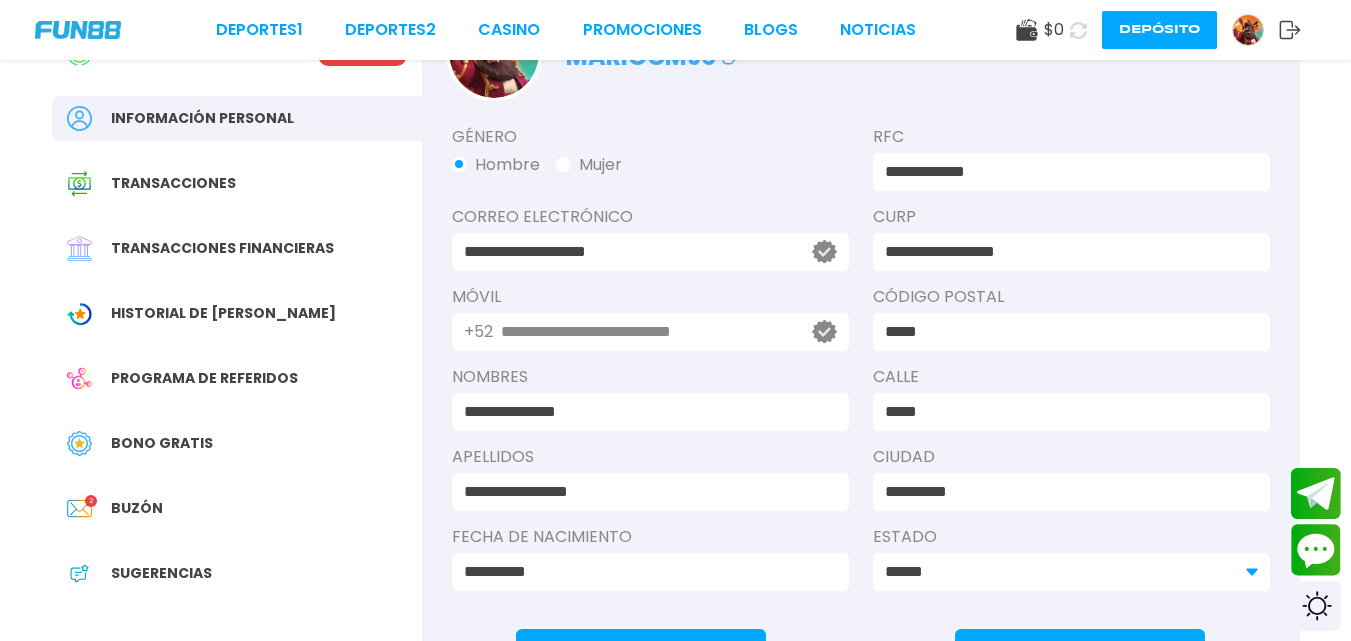 scroll, scrollTop: 144, scrollLeft: 0, axis: vertical 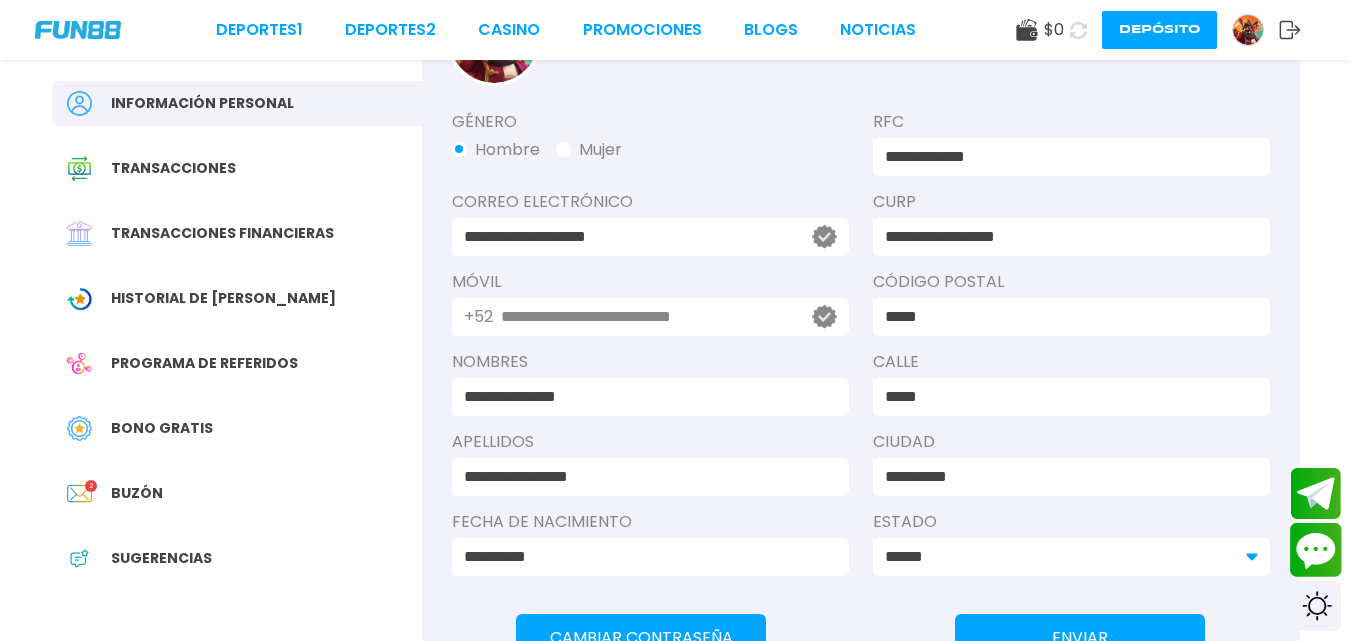 click at bounding box center (1316, 550) 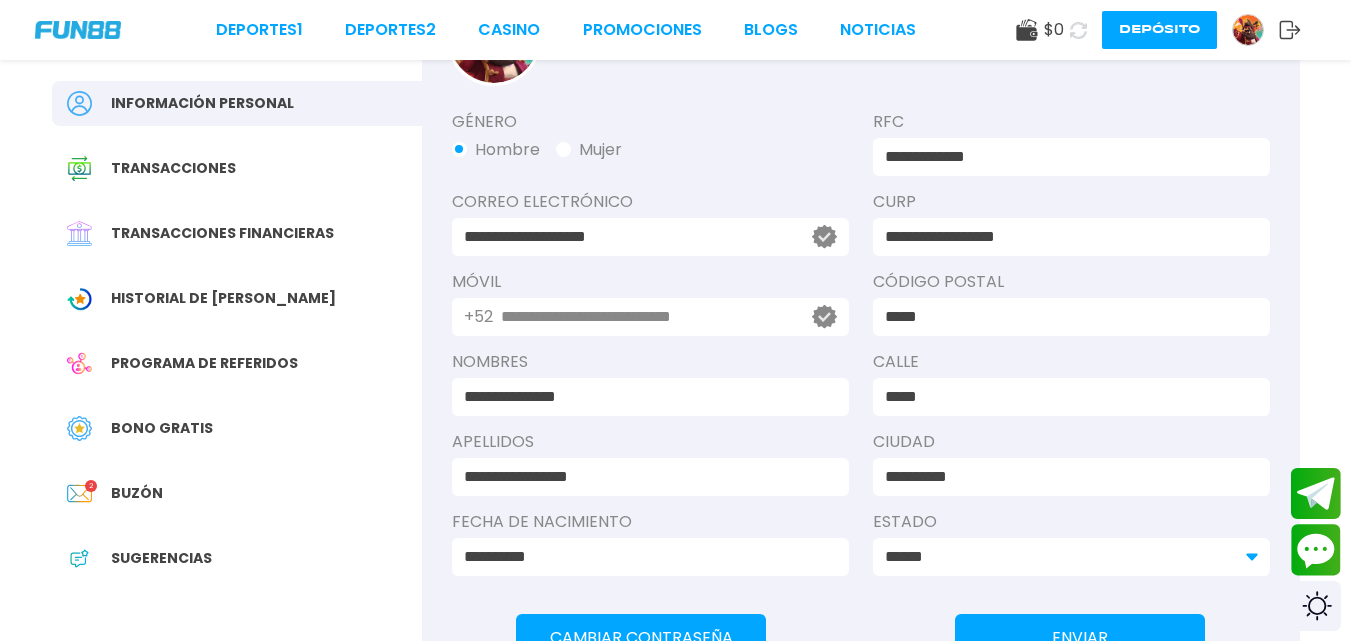 scroll, scrollTop: 23, scrollLeft: 0, axis: vertical 